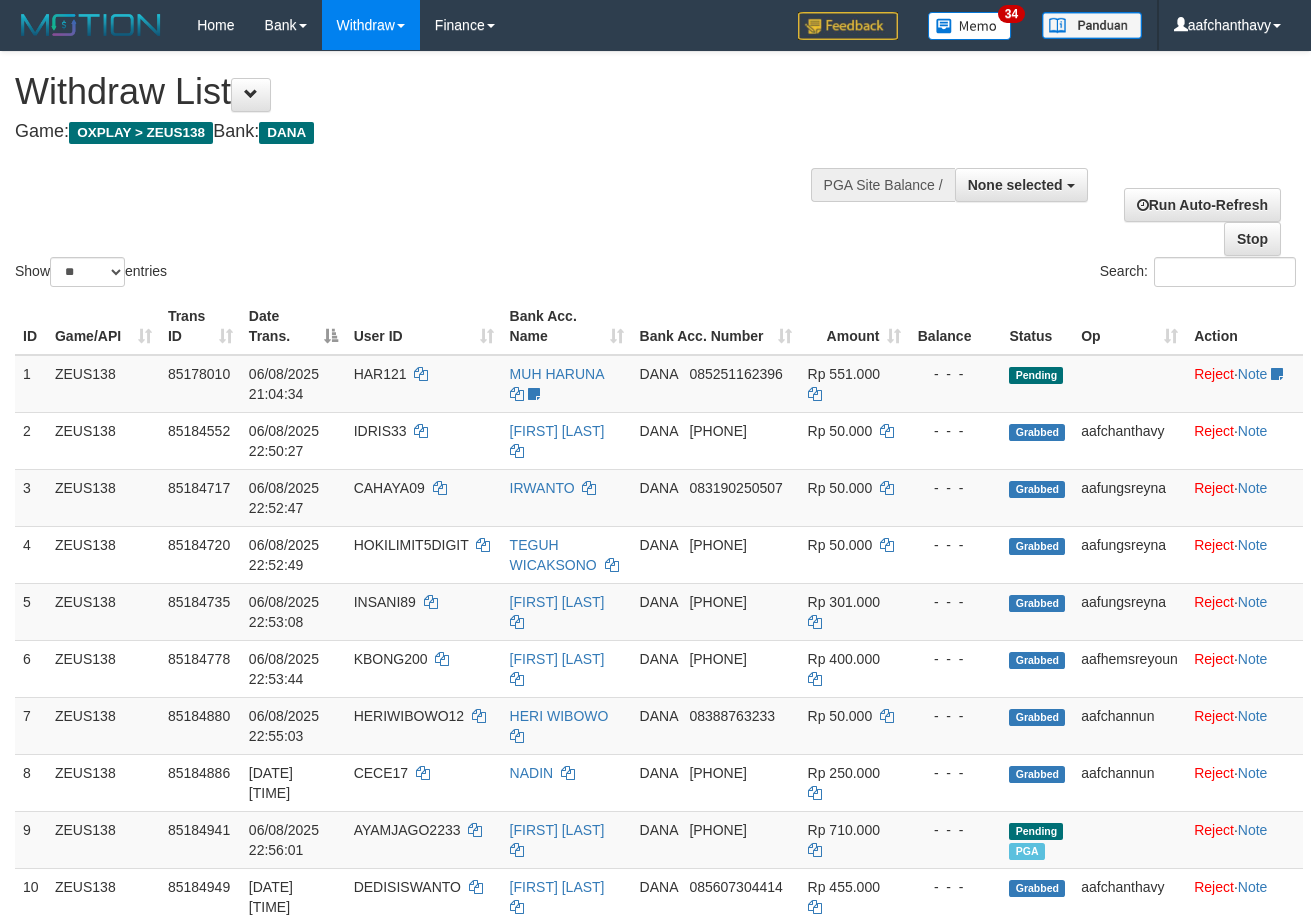 select 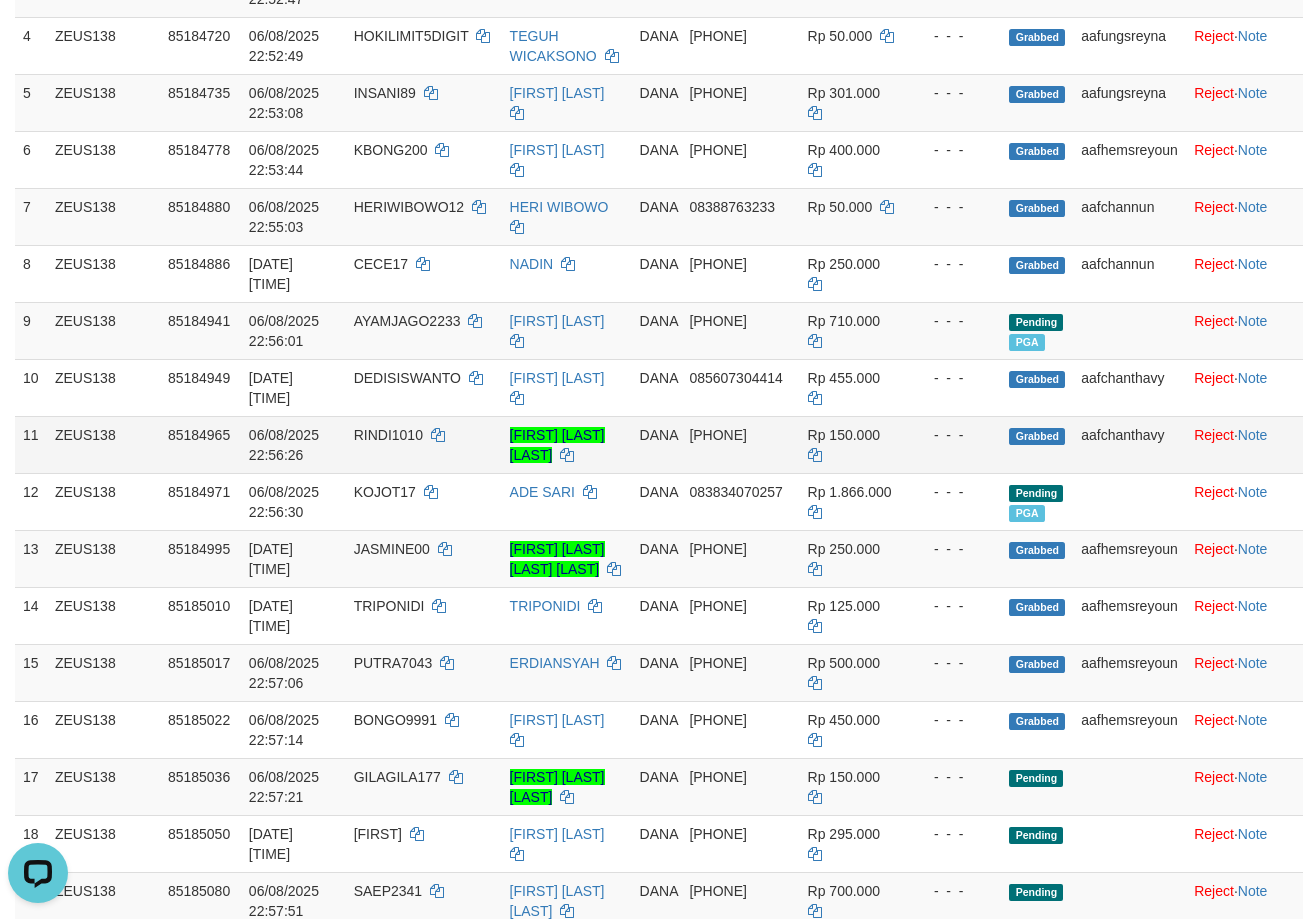 scroll, scrollTop: 0, scrollLeft: 0, axis: both 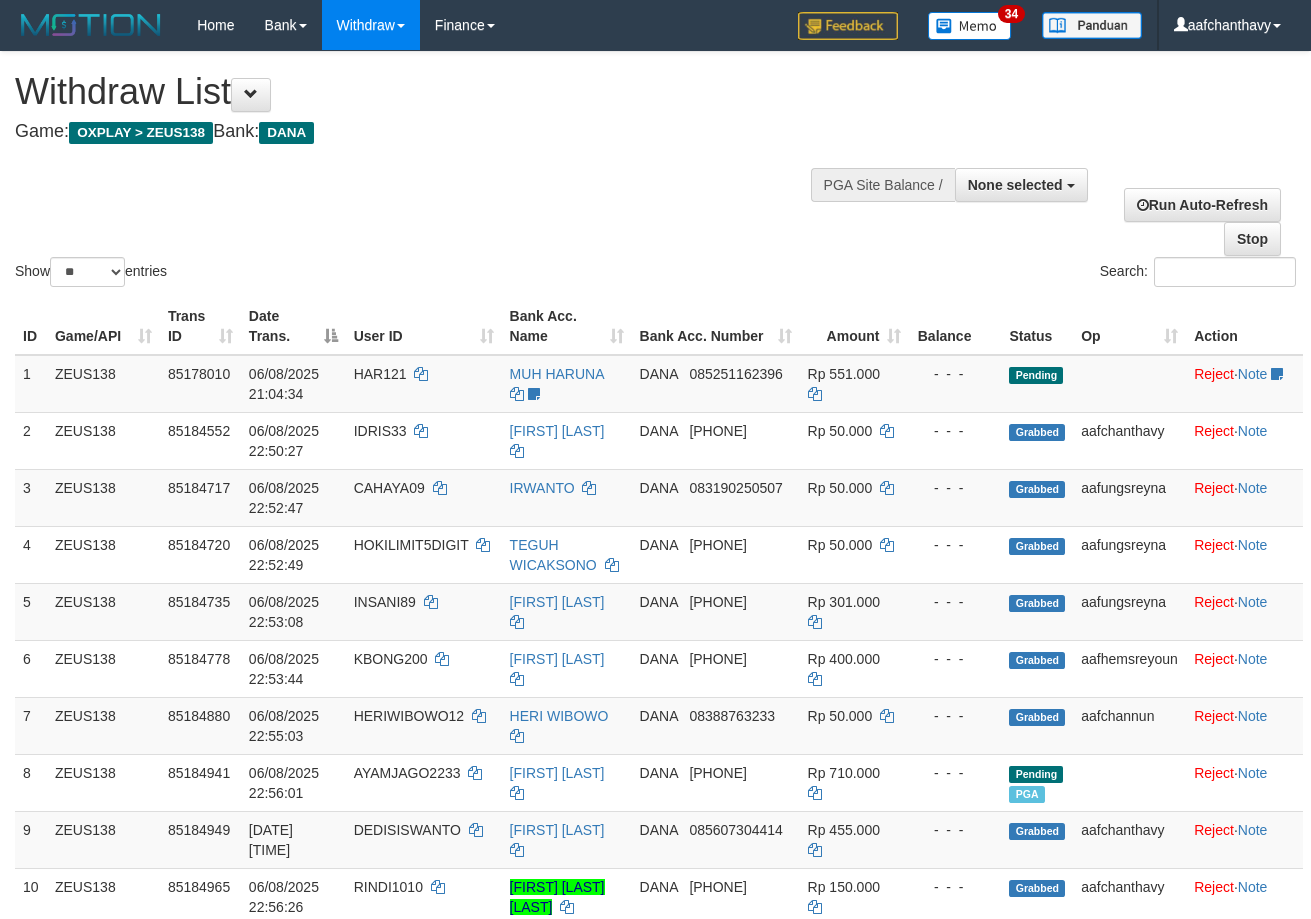 select 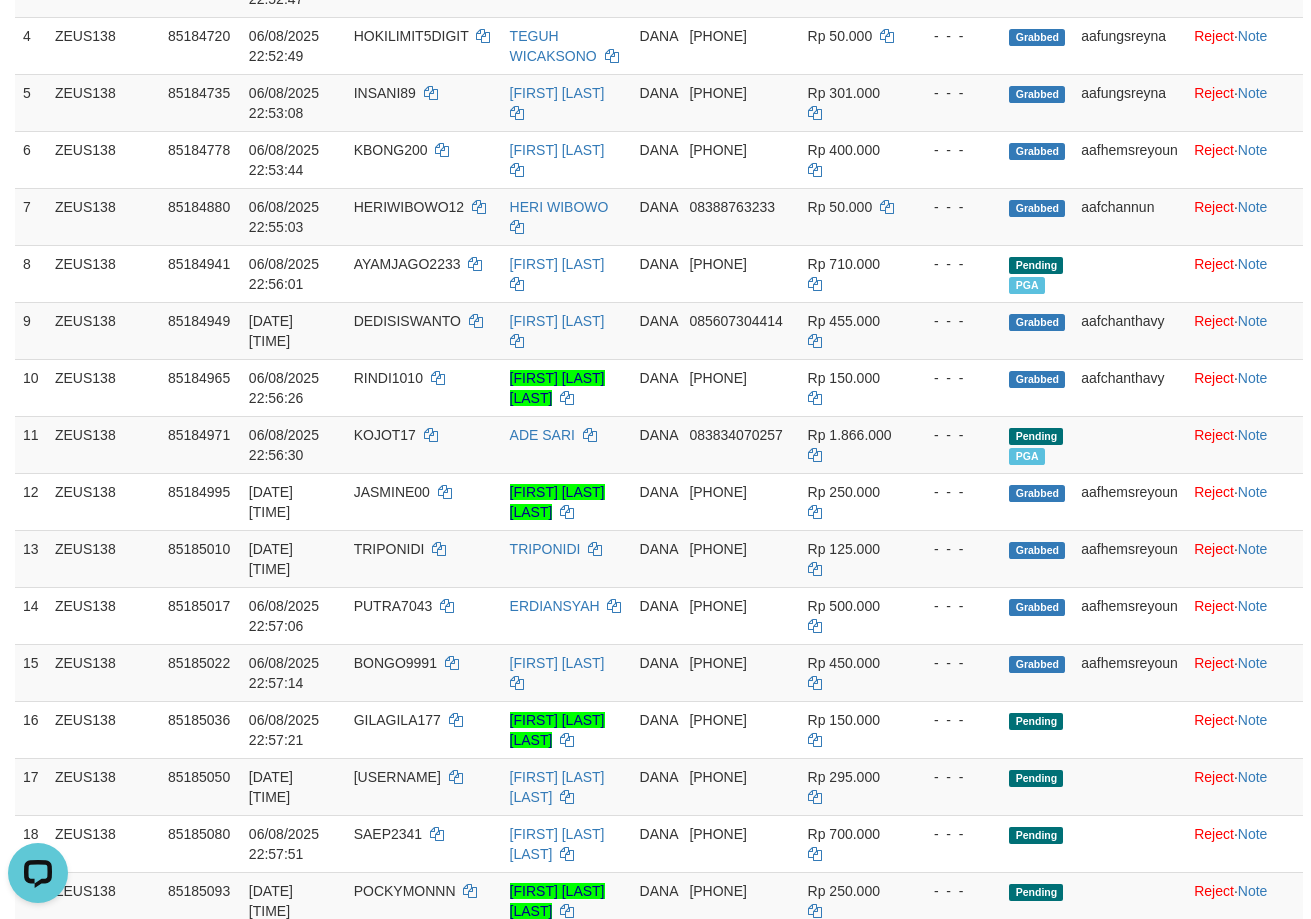 scroll, scrollTop: 0, scrollLeft: 0, axis: both 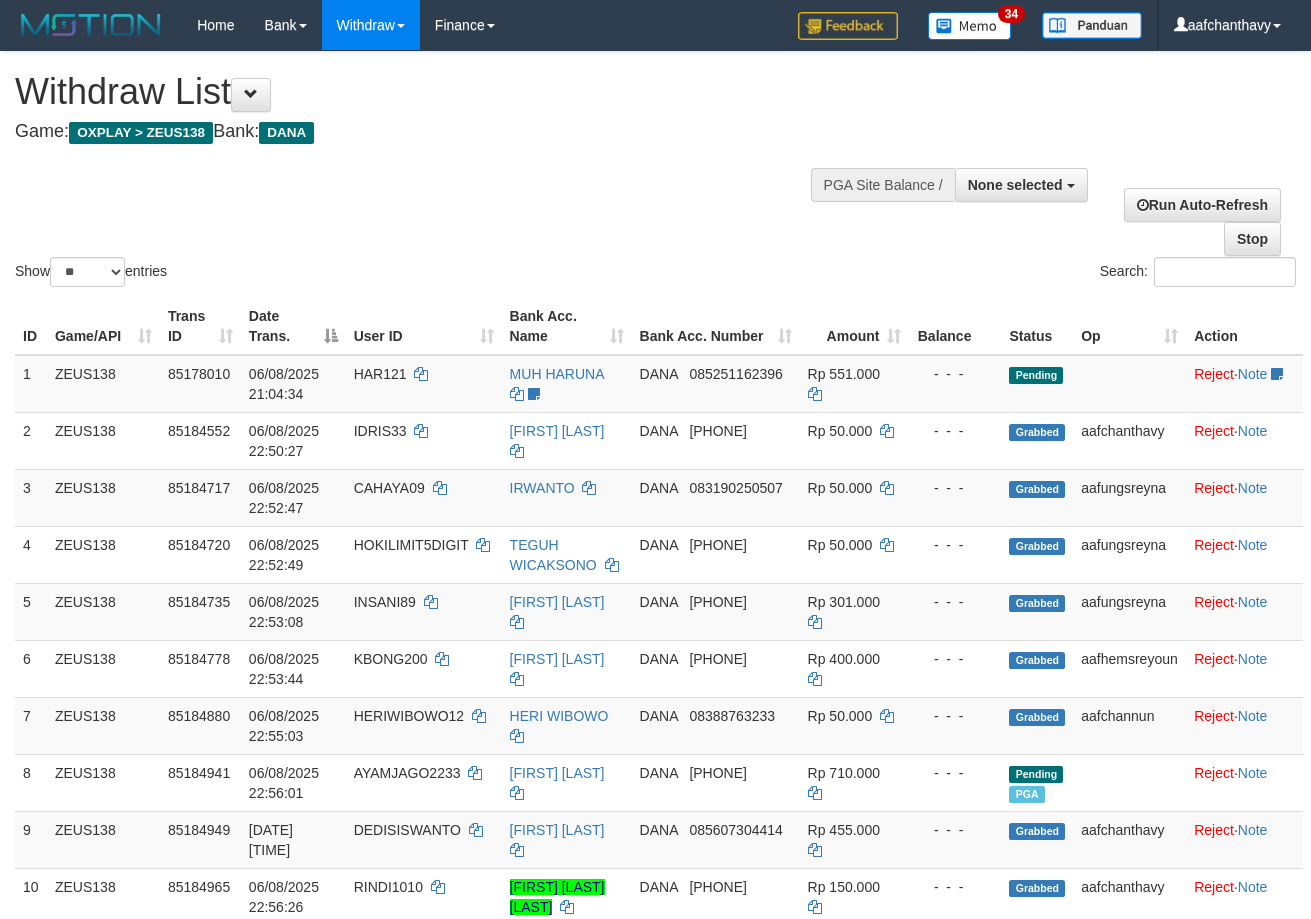 select 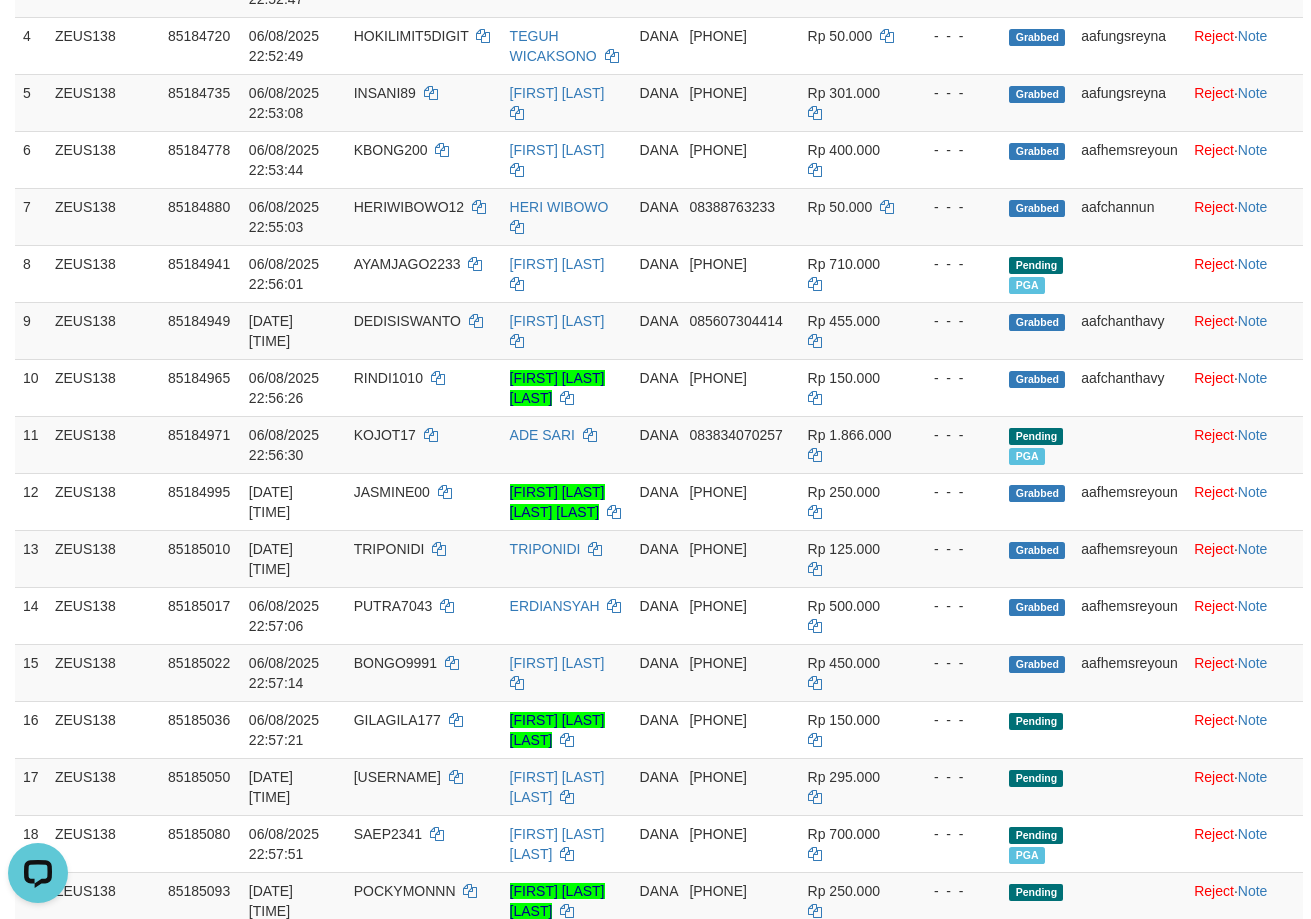 scroll, scrollTop: 0, scrollLeft: 0, axis: both 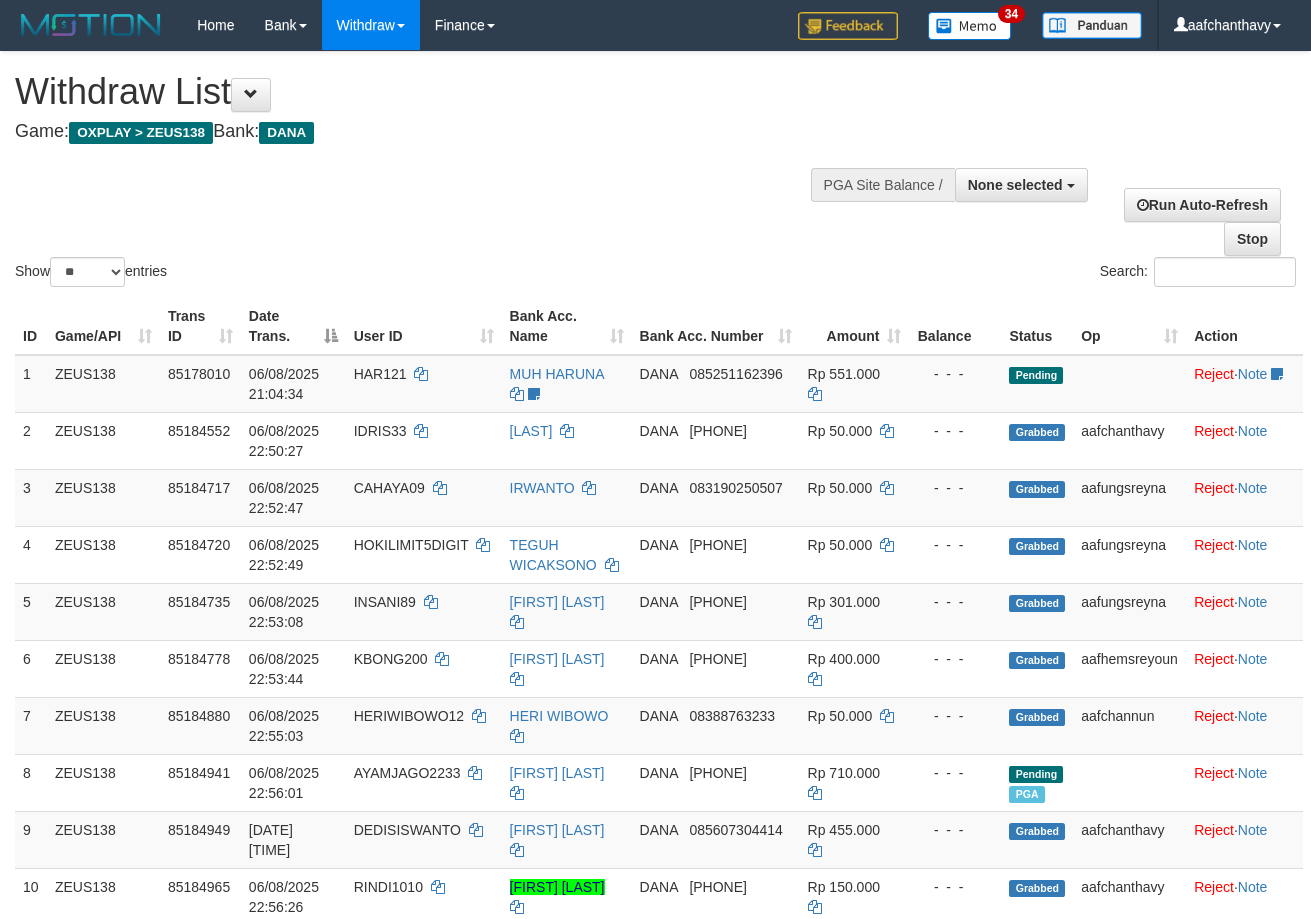 select 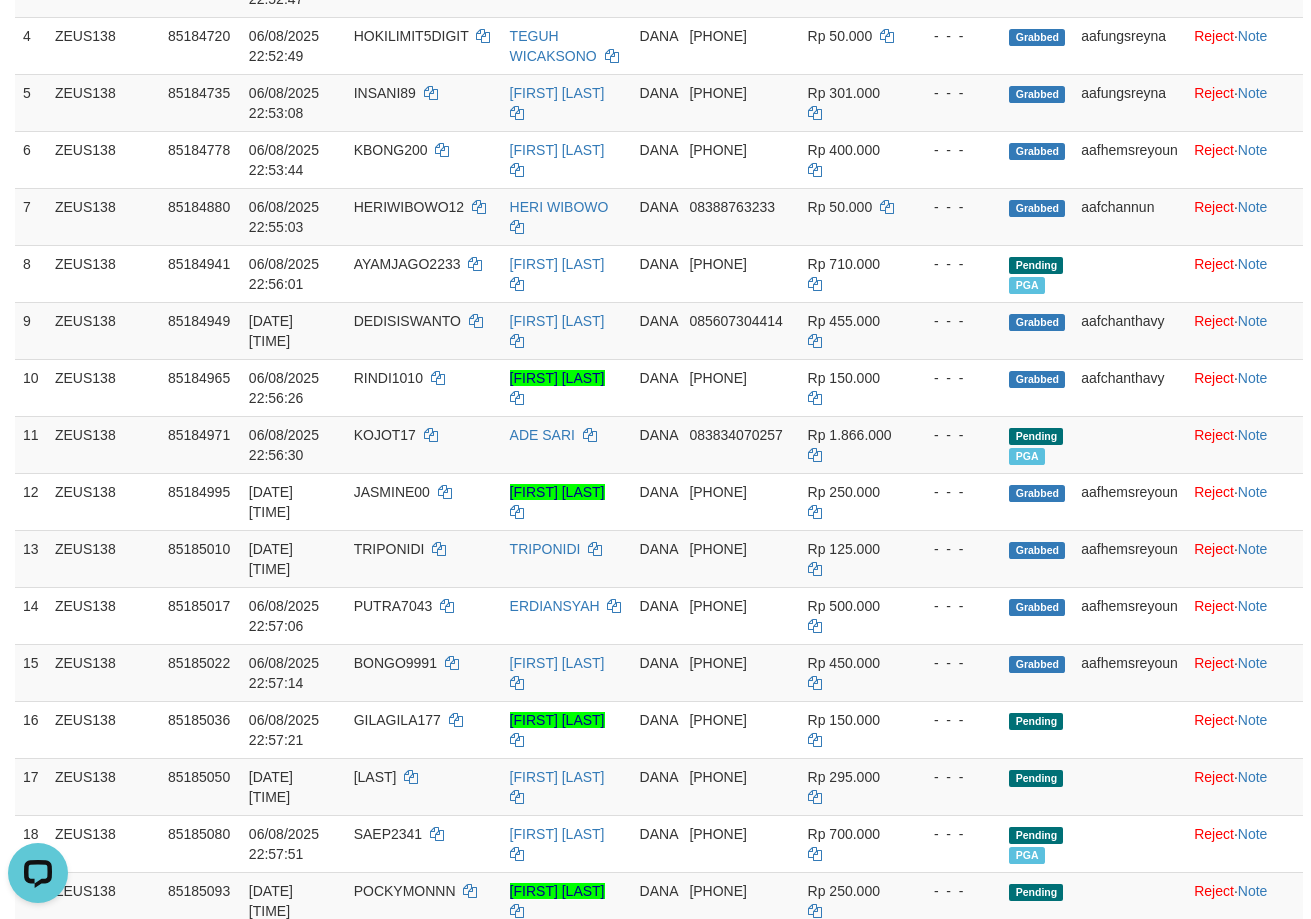 scroll, scrollTop: 0, scrollLeft: 0, axis: both 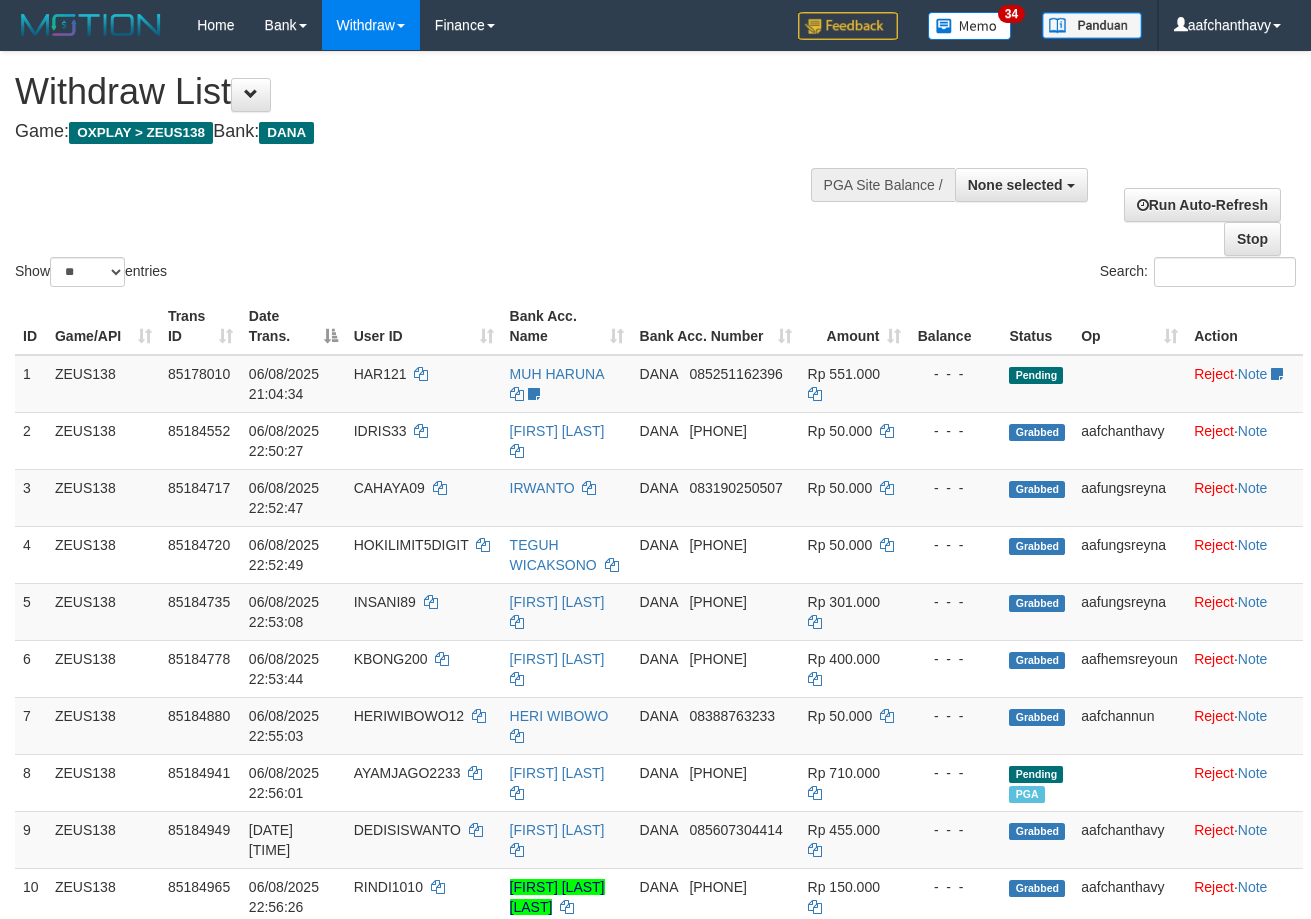 select 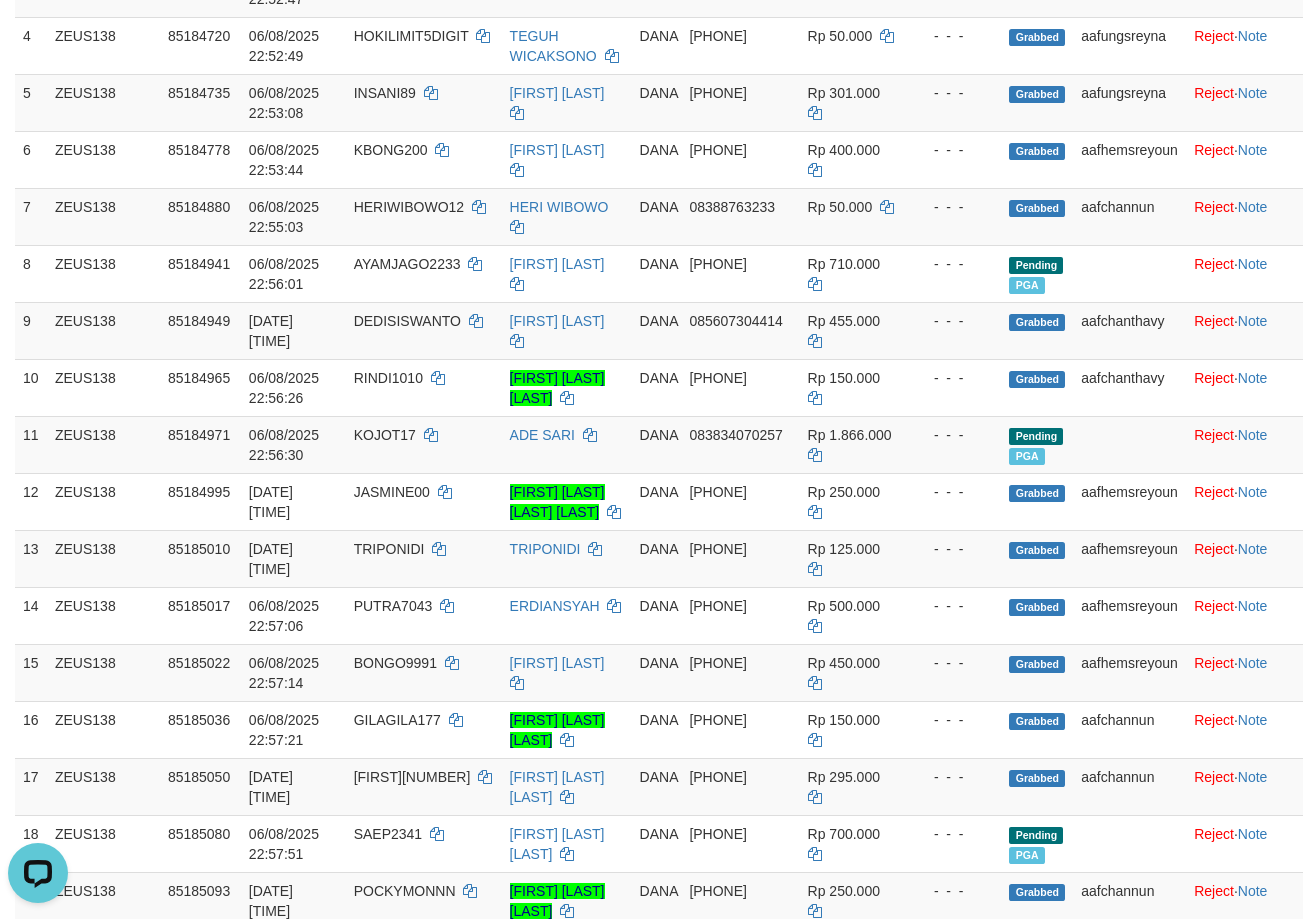 scroll, scrollTop: 0, scrollLeft: 0, axis: both 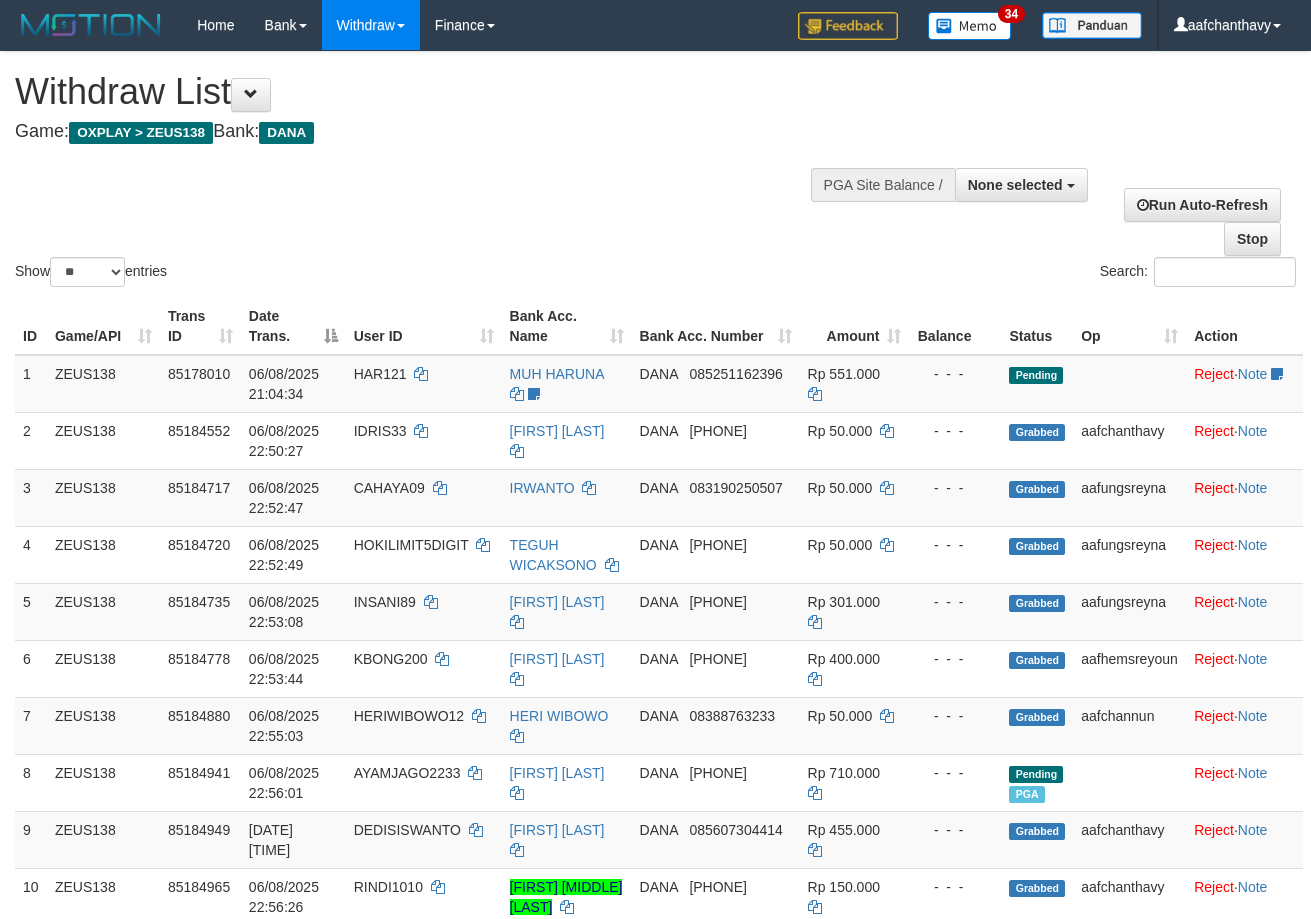 select 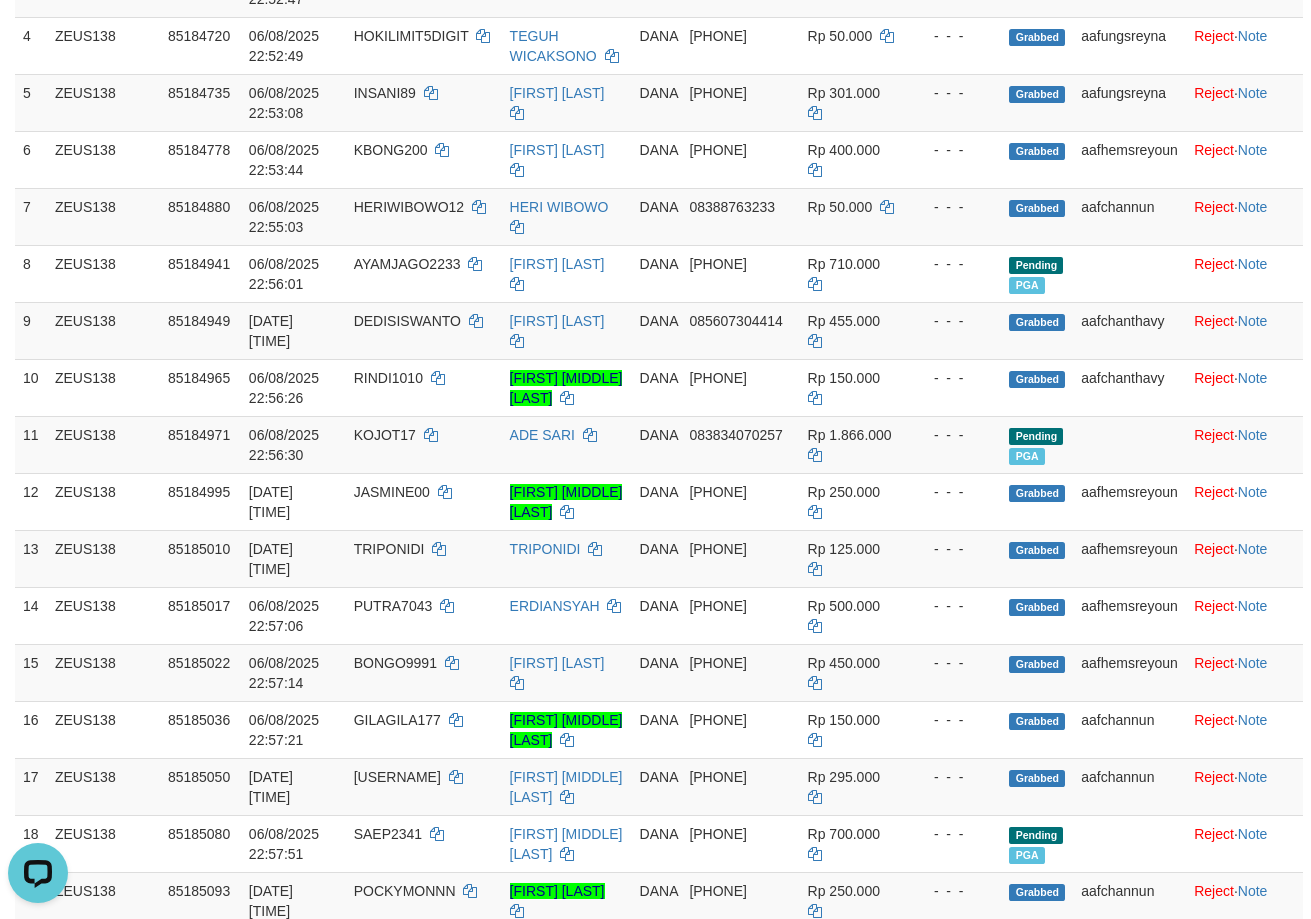 scroll, scrollTop: 0, scrollLeft: 0, axis: both 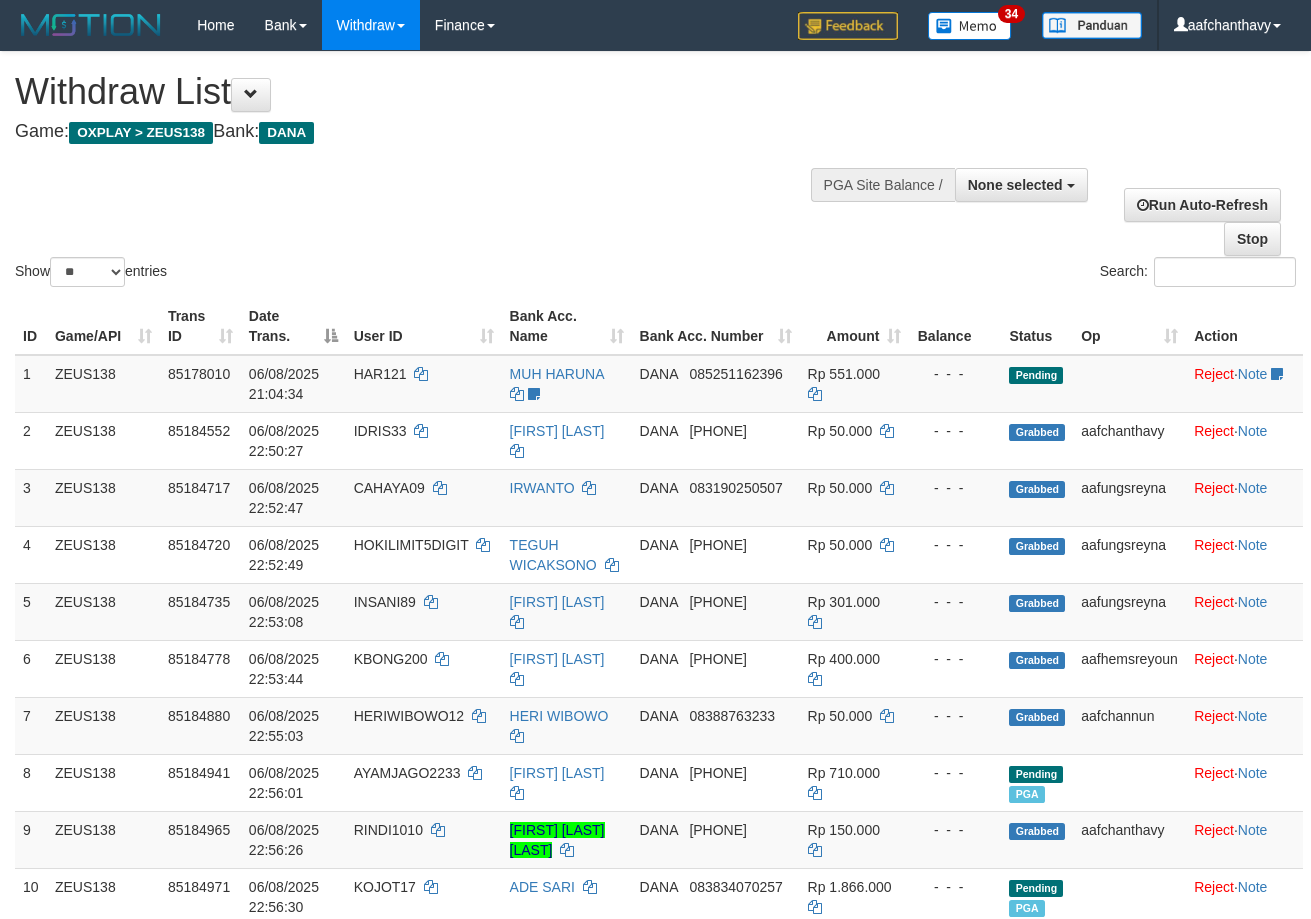select 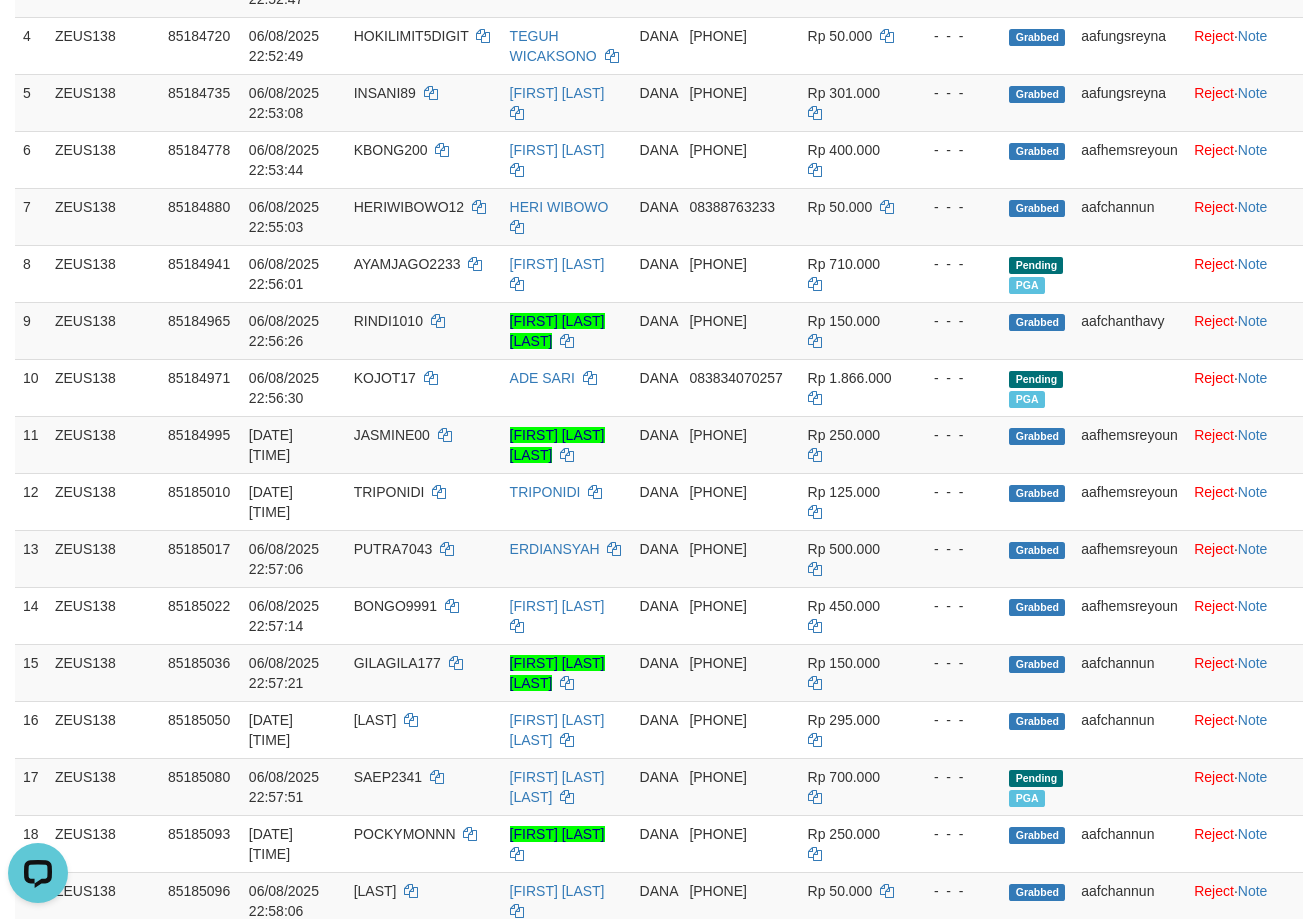 scroll, scrollTop: 0, scrollLeft: 0, axis: both 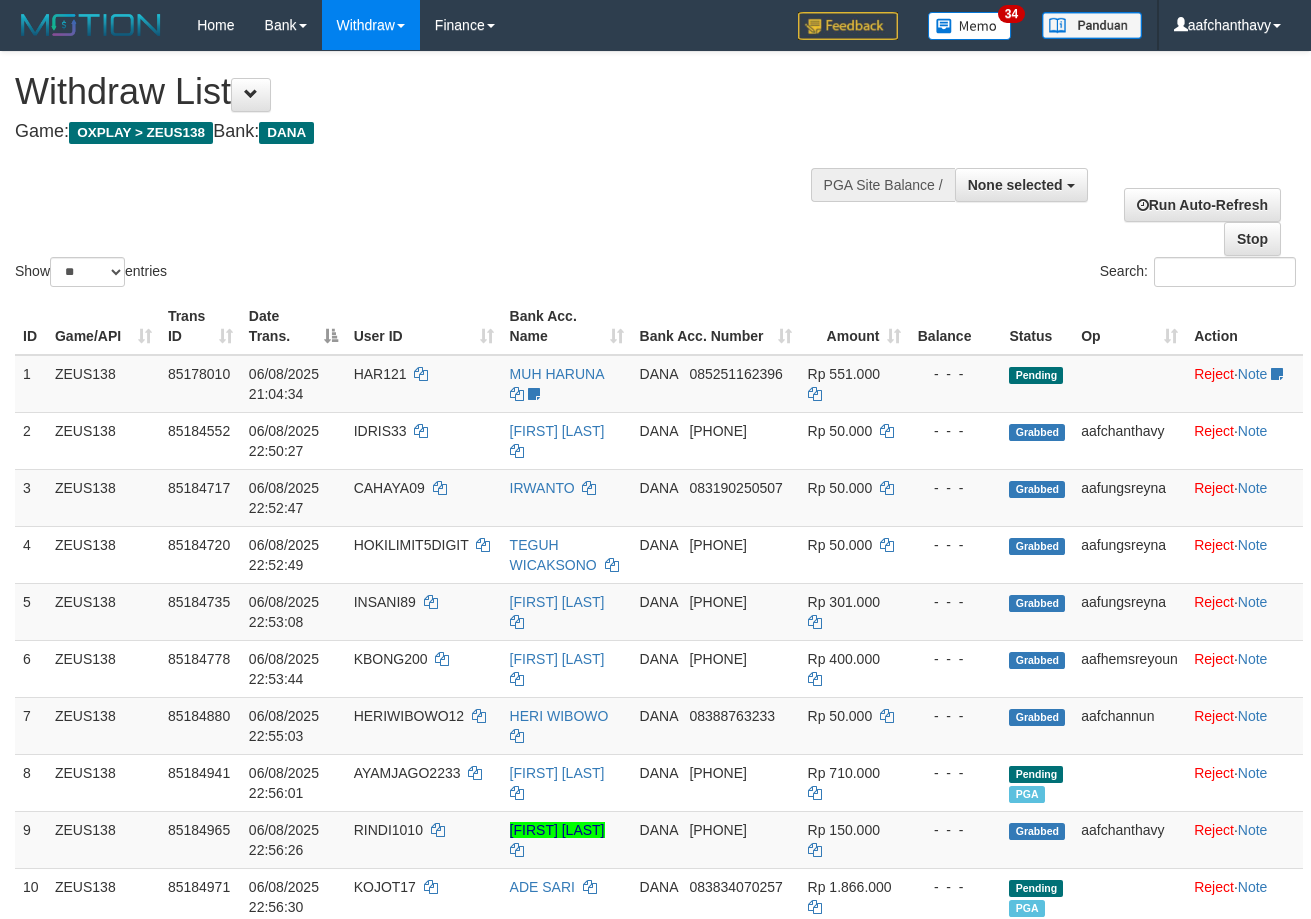 select 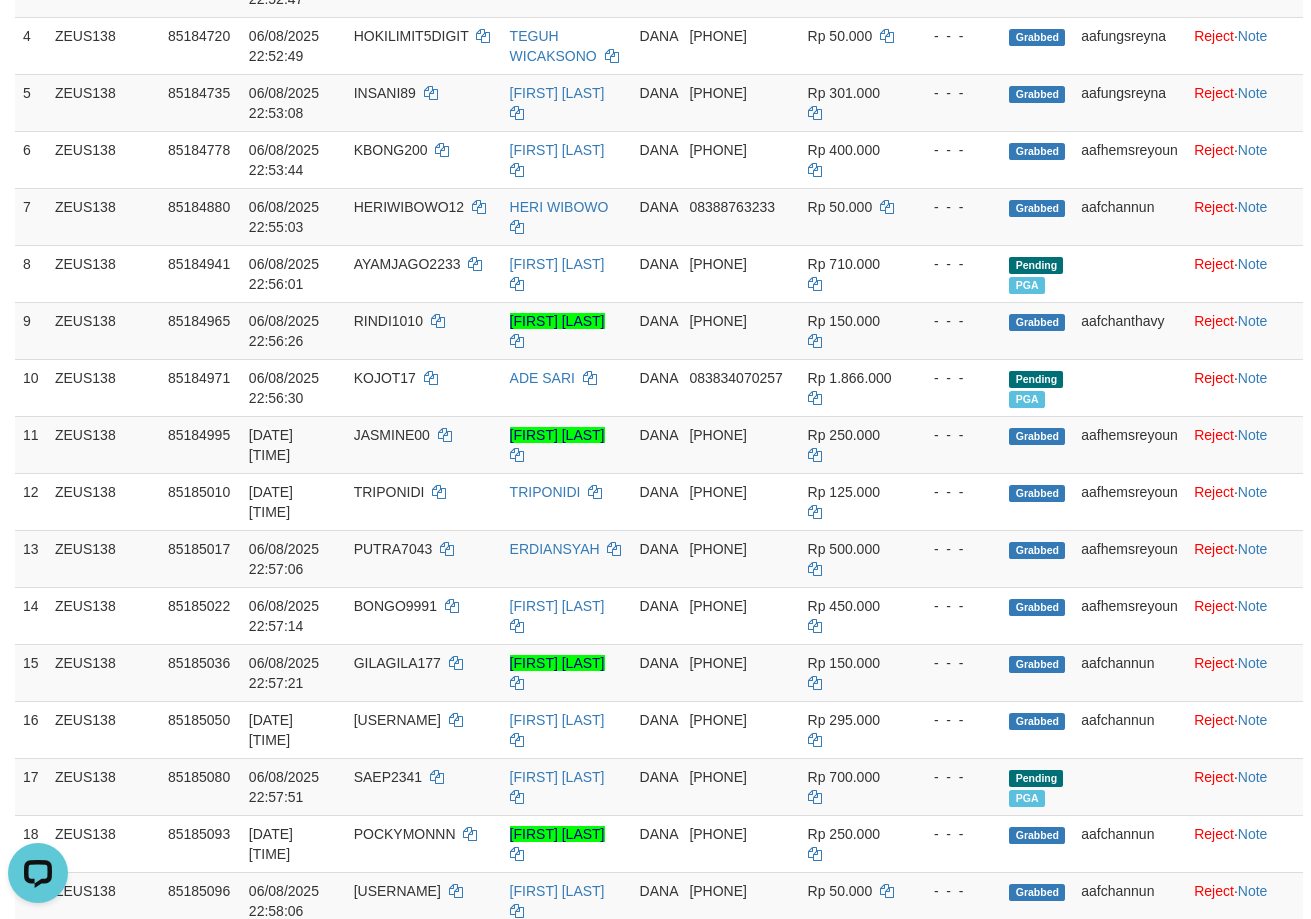 scroll, scrollTop: 0, scrollLeft: 0, axis: both 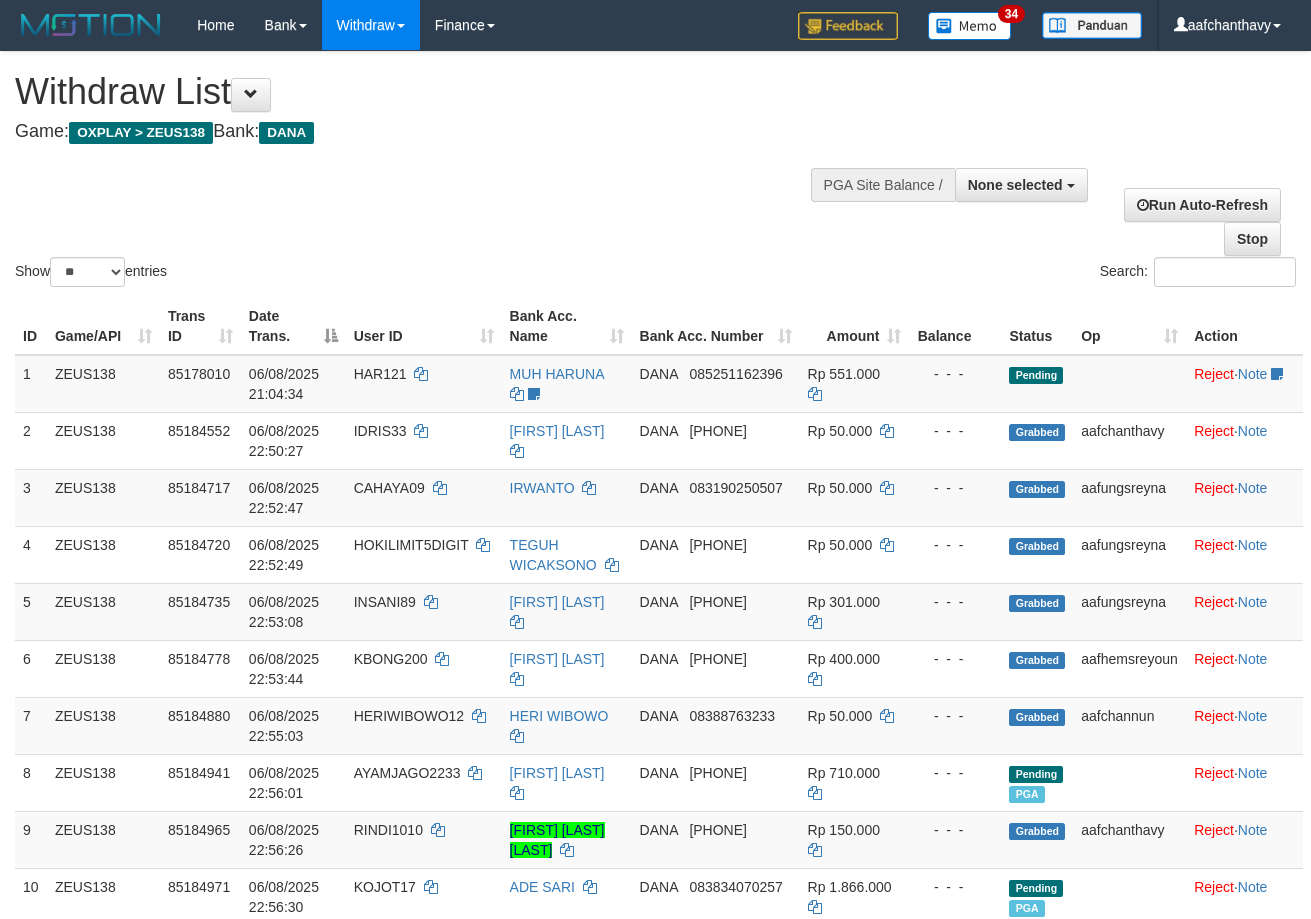 select 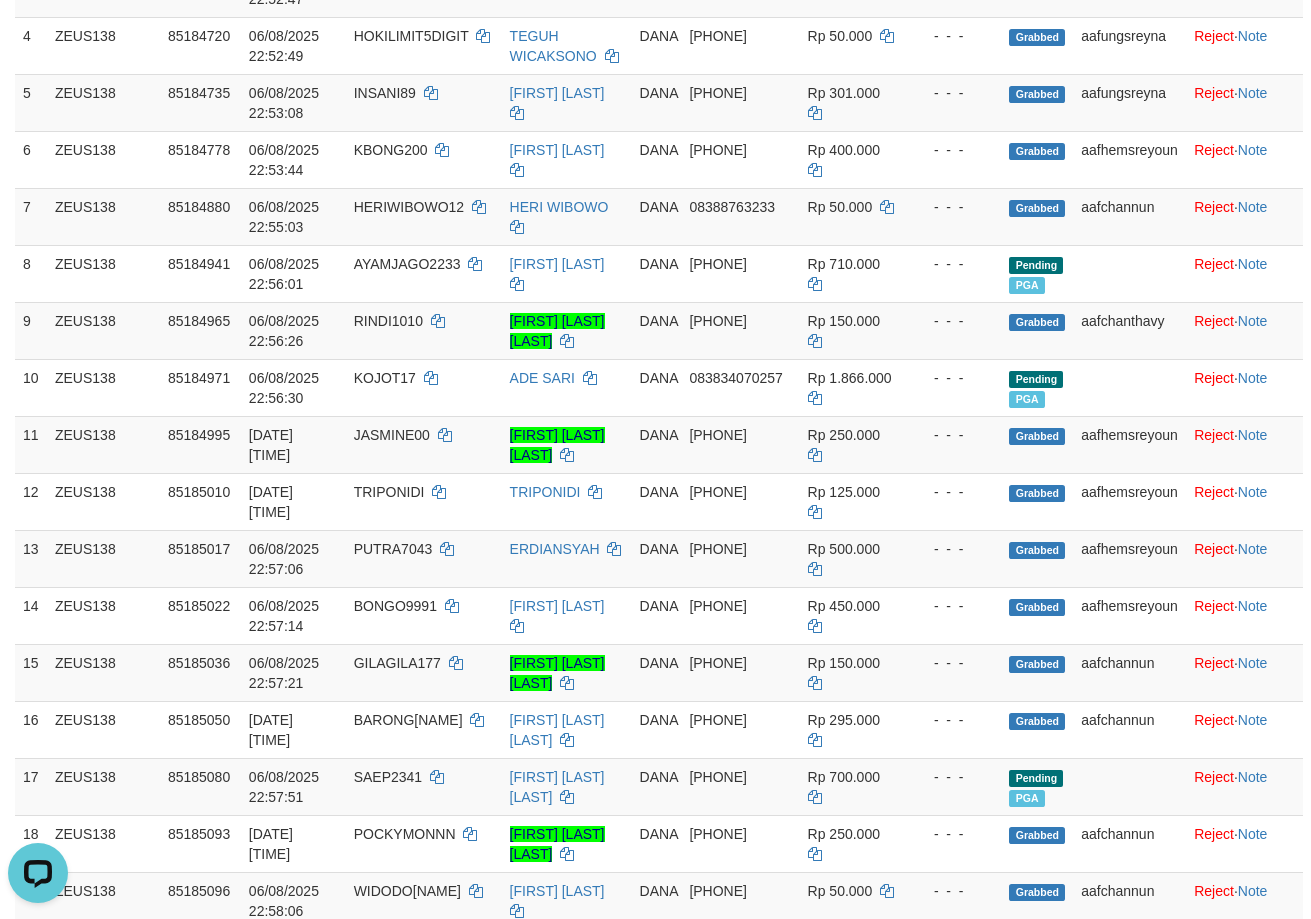 scroll, scrollTop: 0, scrollLeft: 0, axis: both 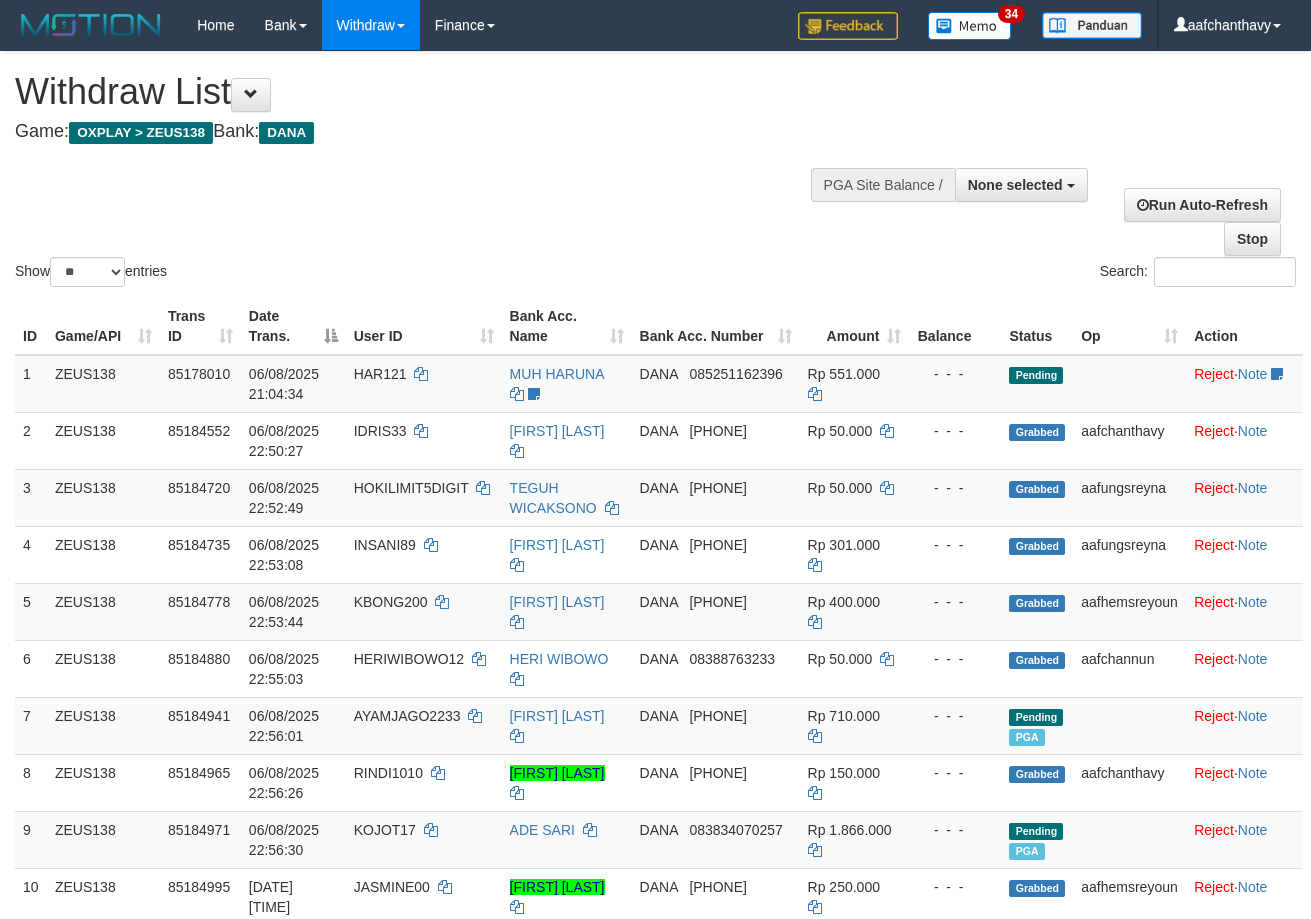 select 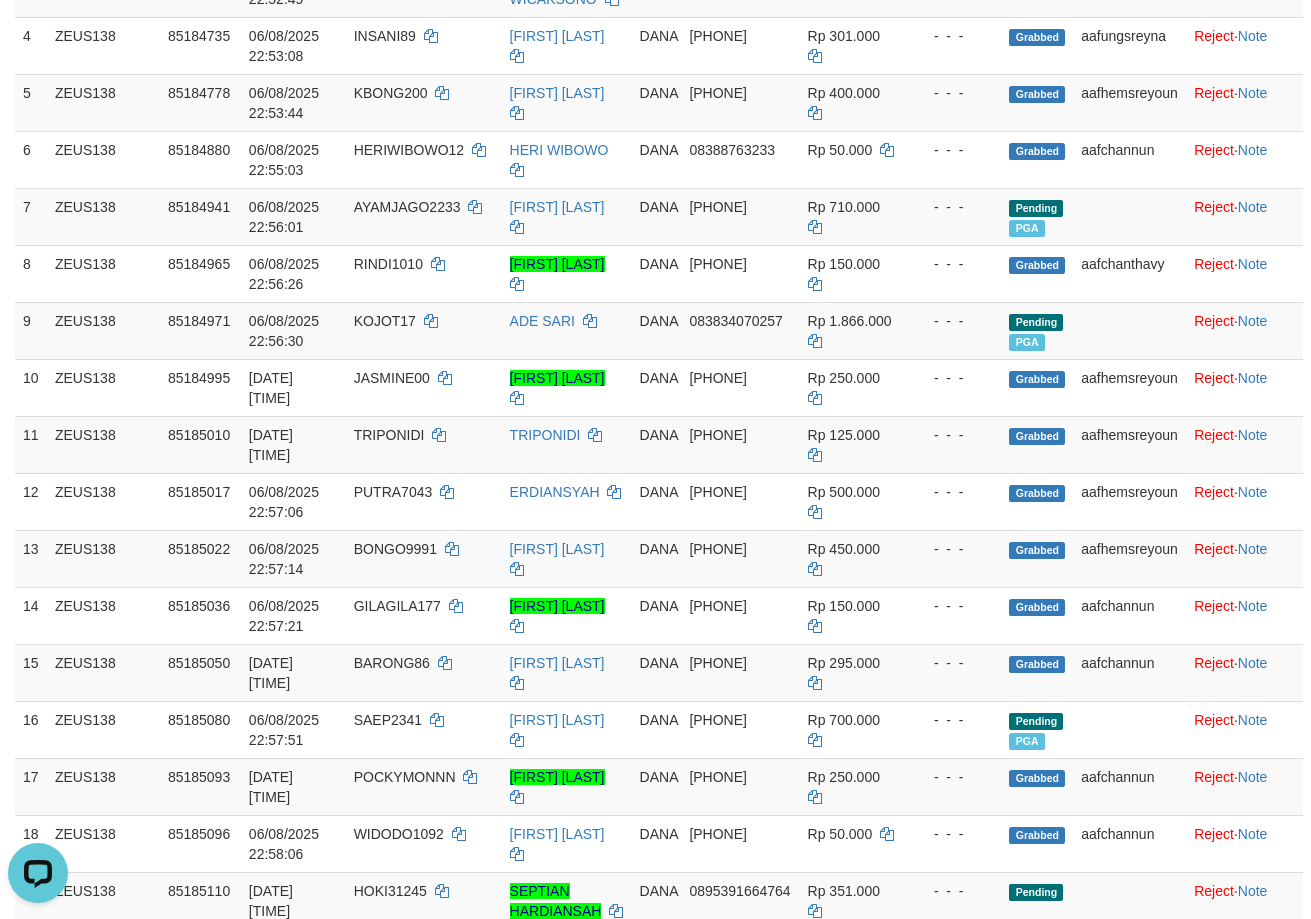 scroll, scrollTop: 0, scrollLeft: 0, axis: both 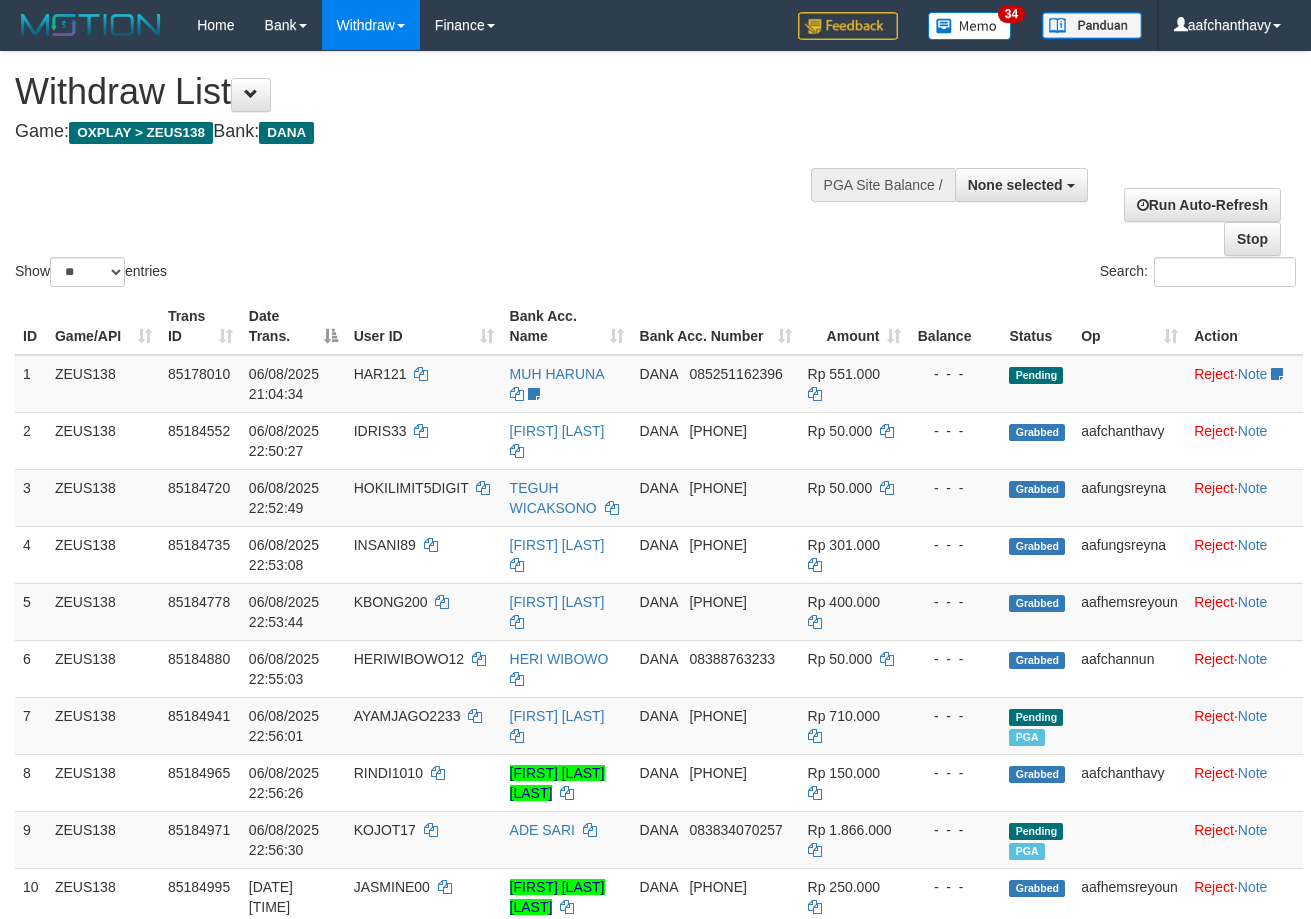 select 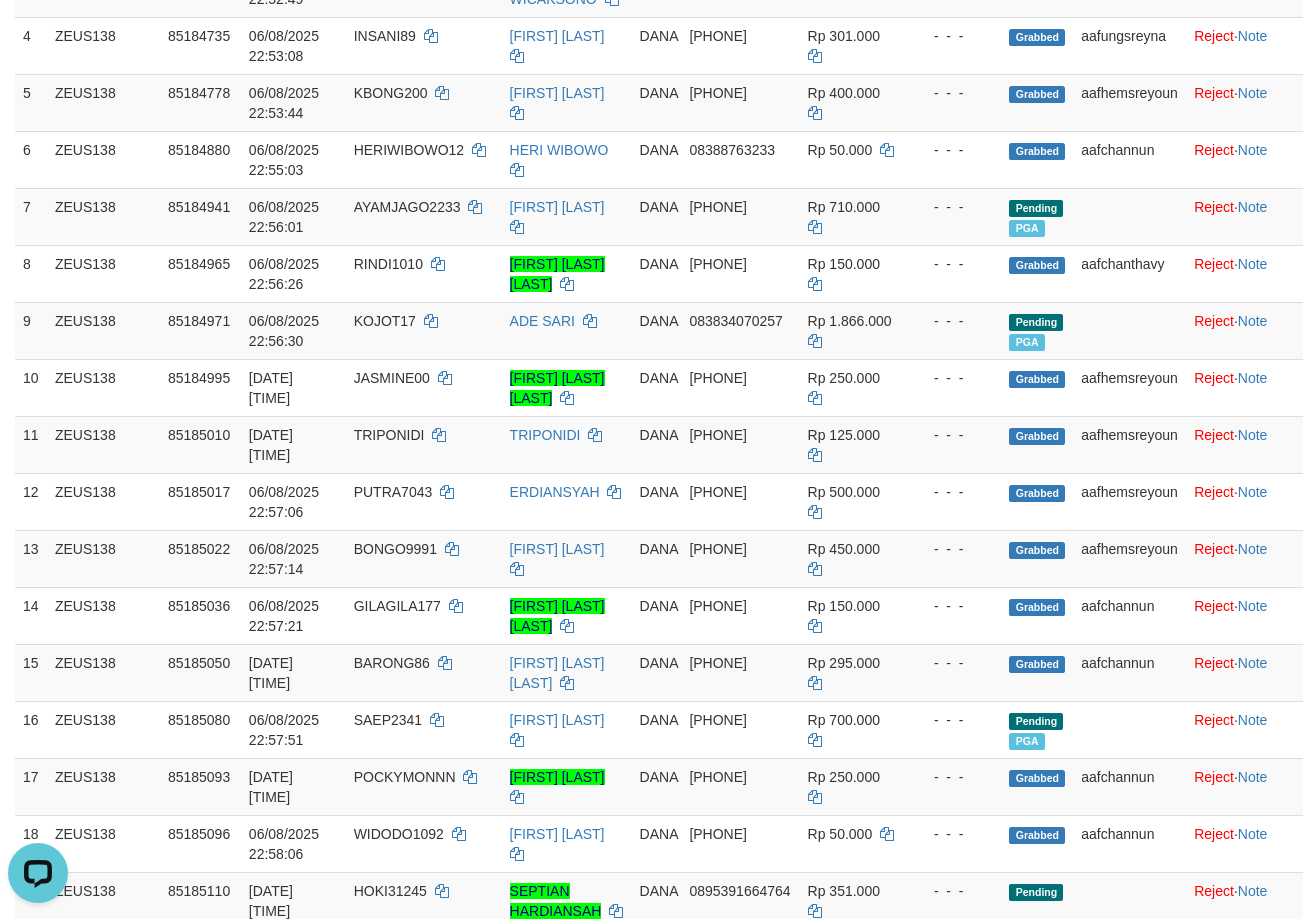 scroll, scrollTop: 0, scrollLeft: 0, axis: both 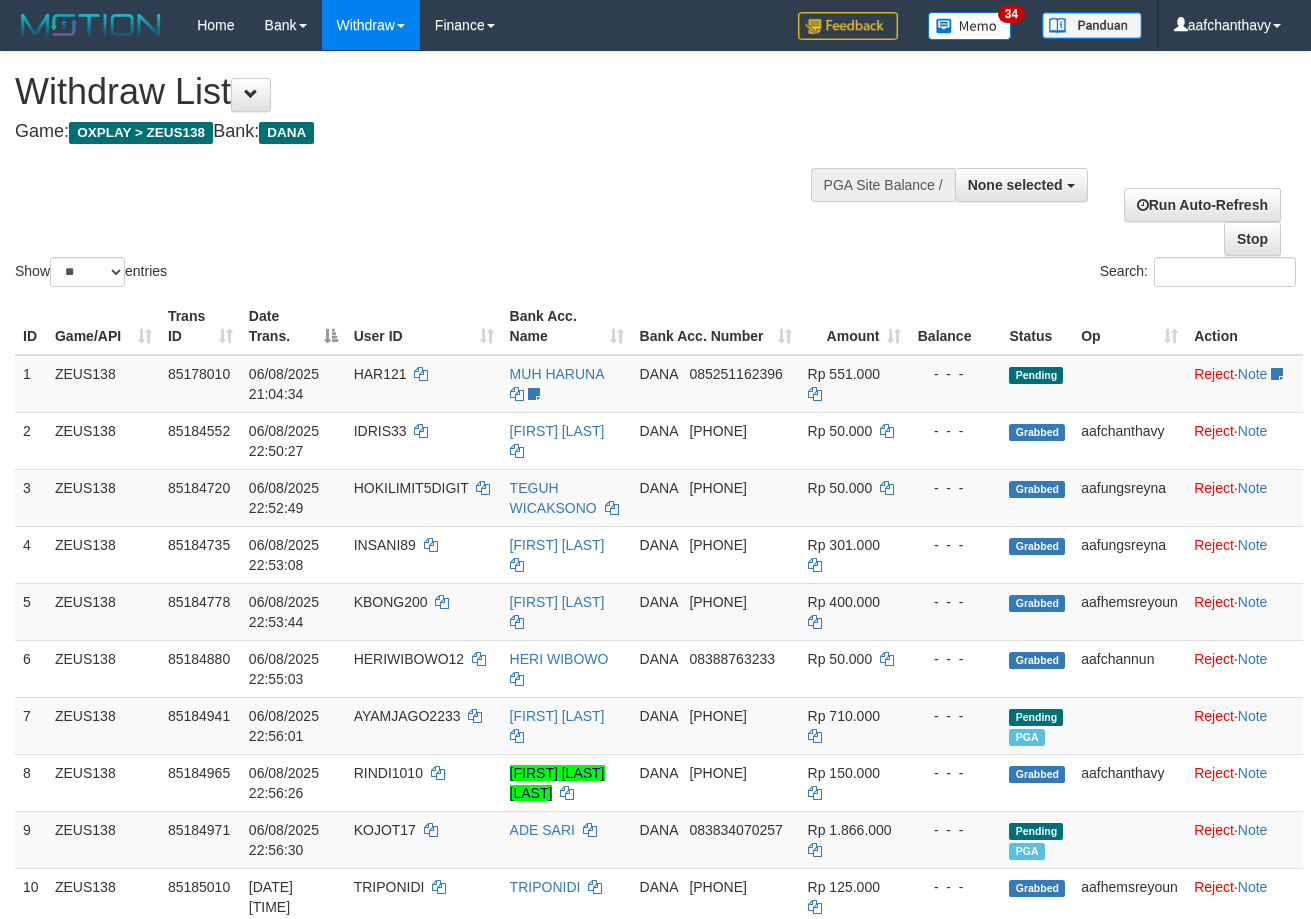 select 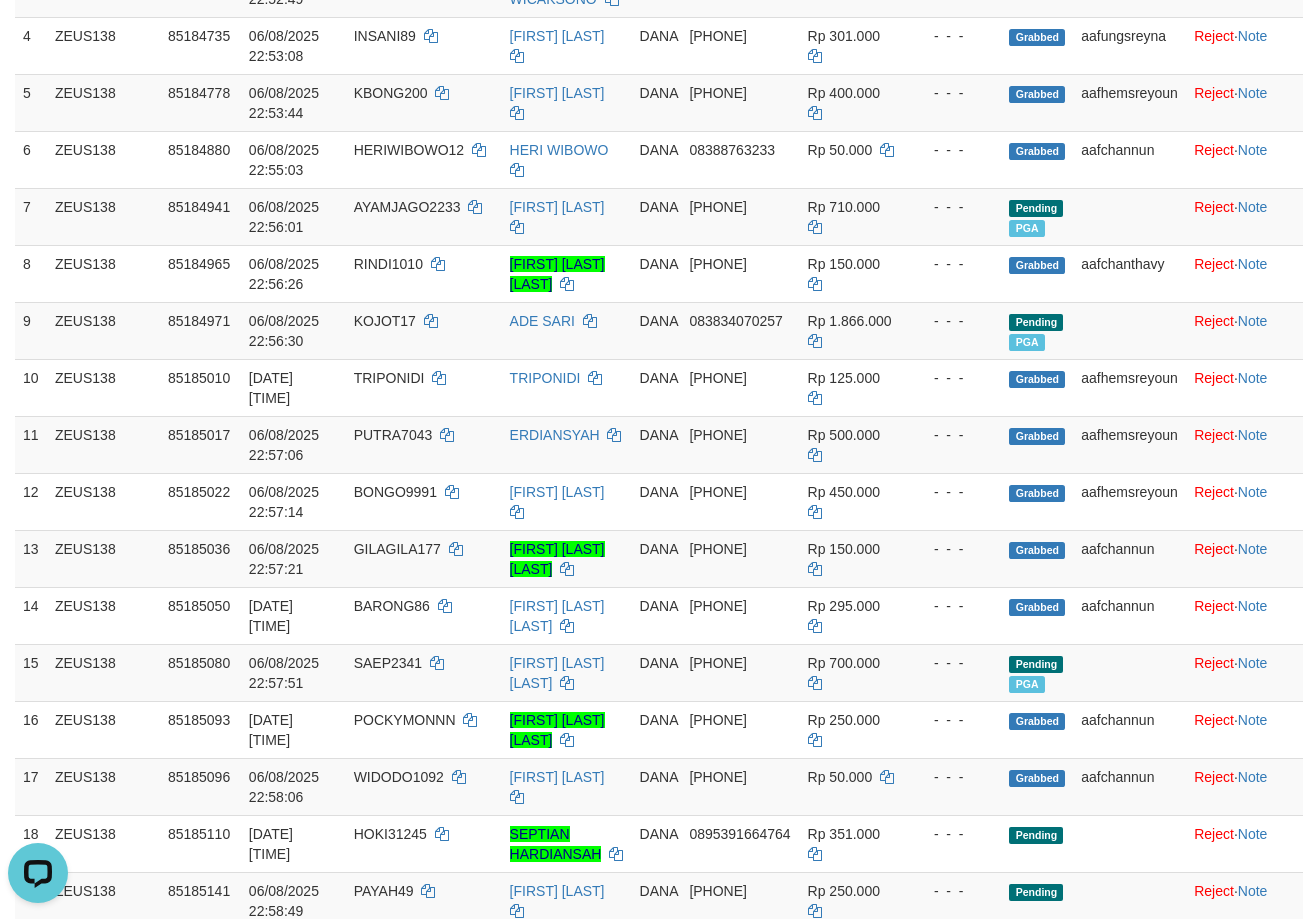 scroll, scrollTop: 0, scrollLeft: 0, axis: both 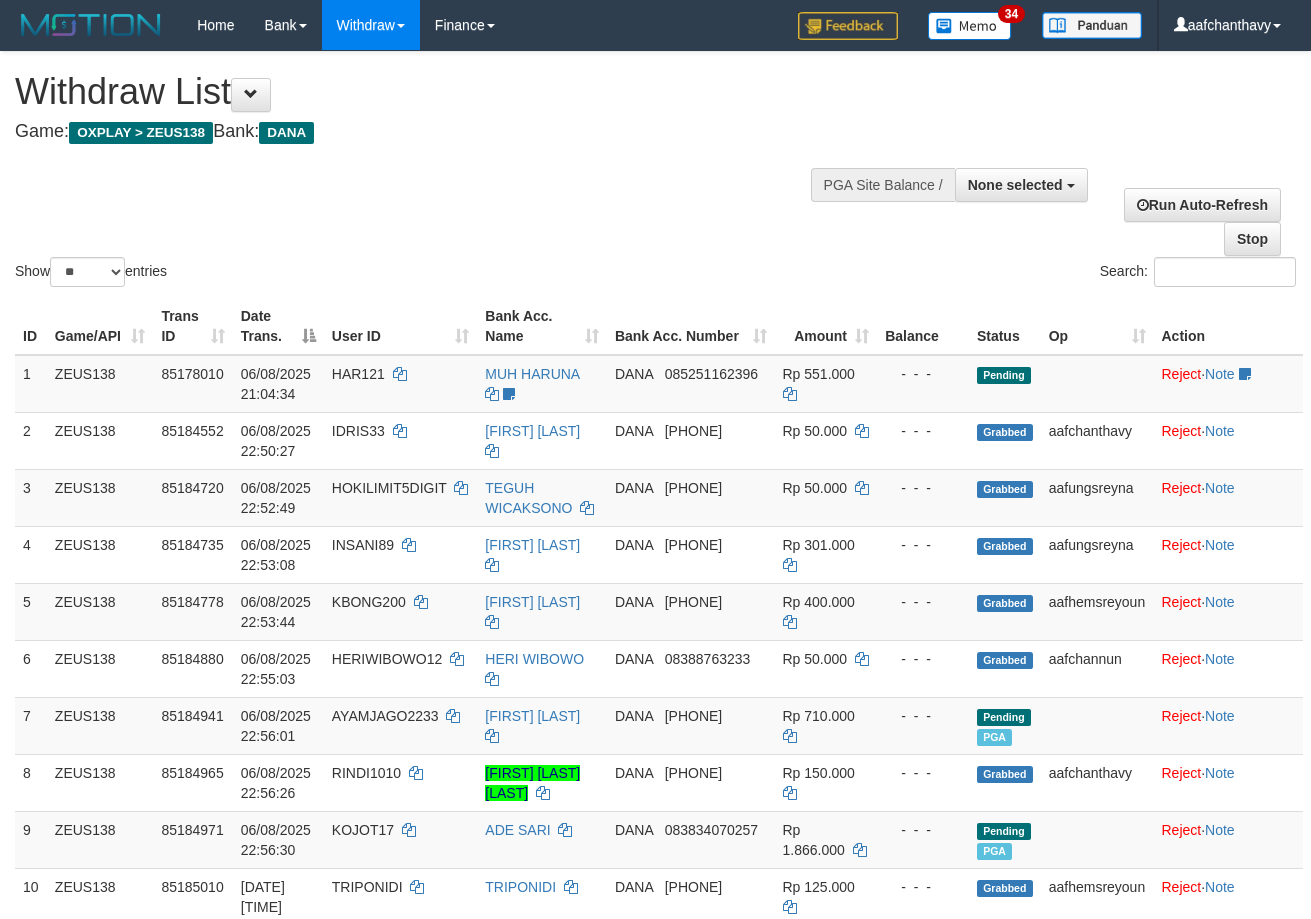 select 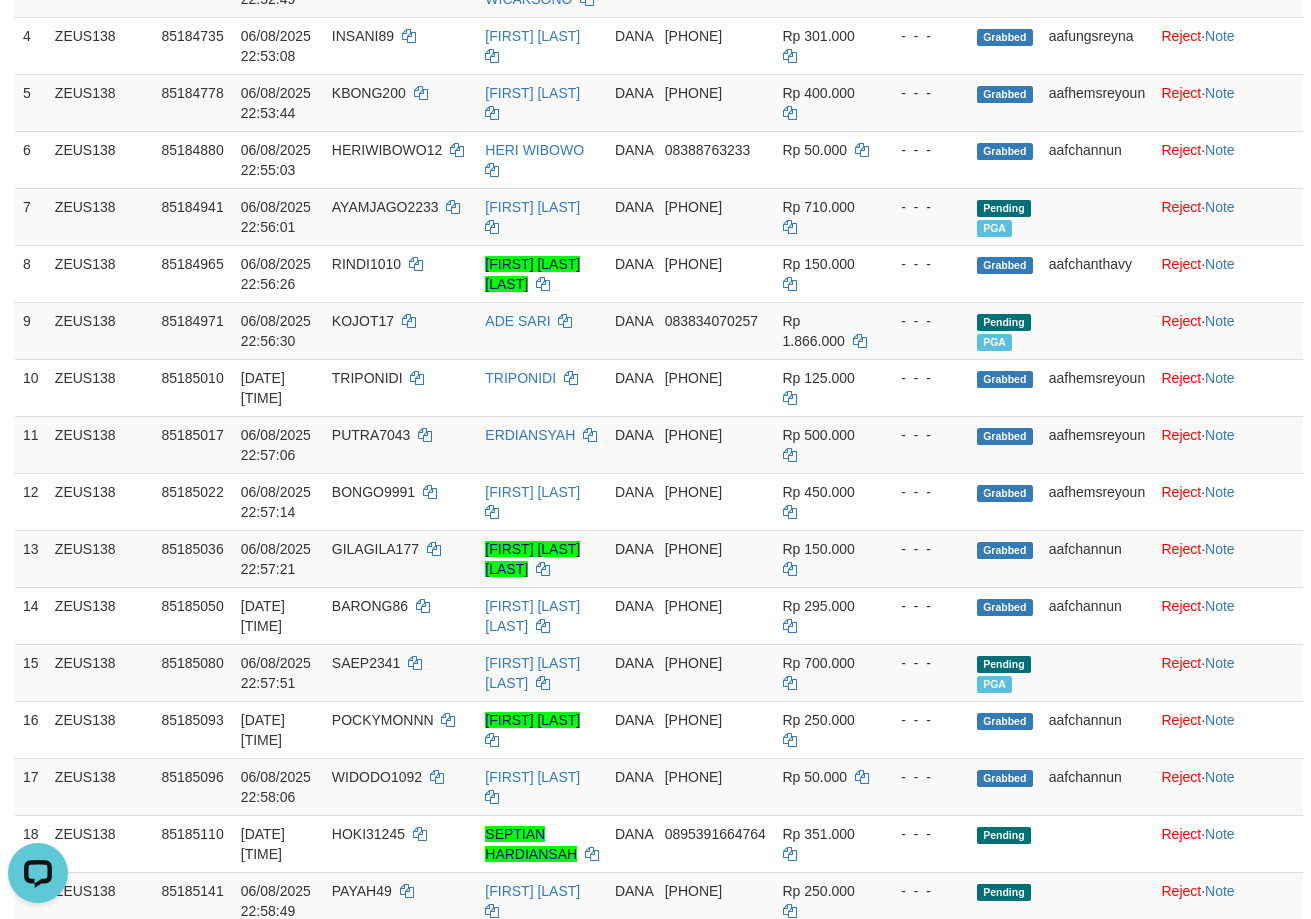 scroll, scrollTop: 0, scrollLeft: 0, axis: both 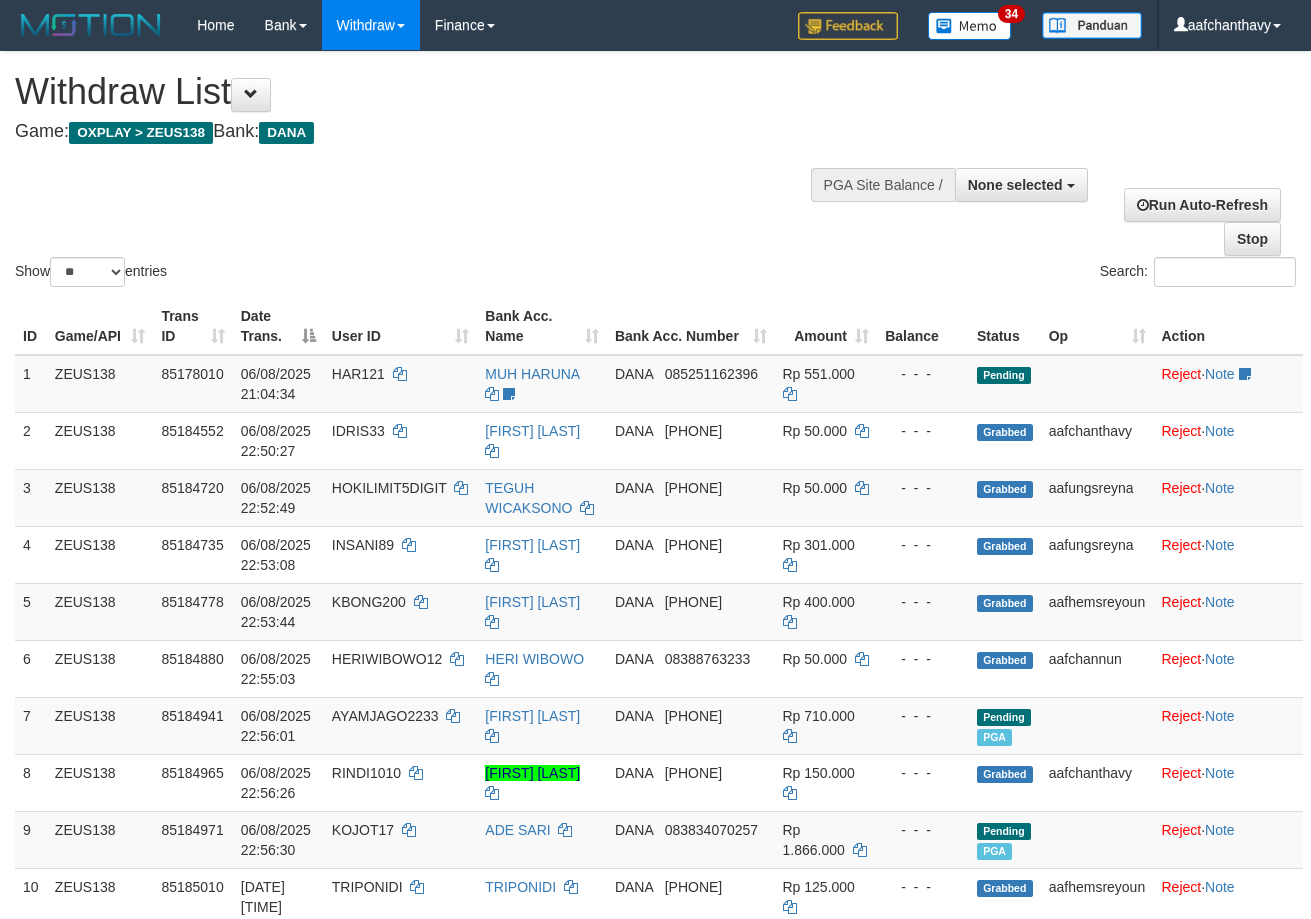 select 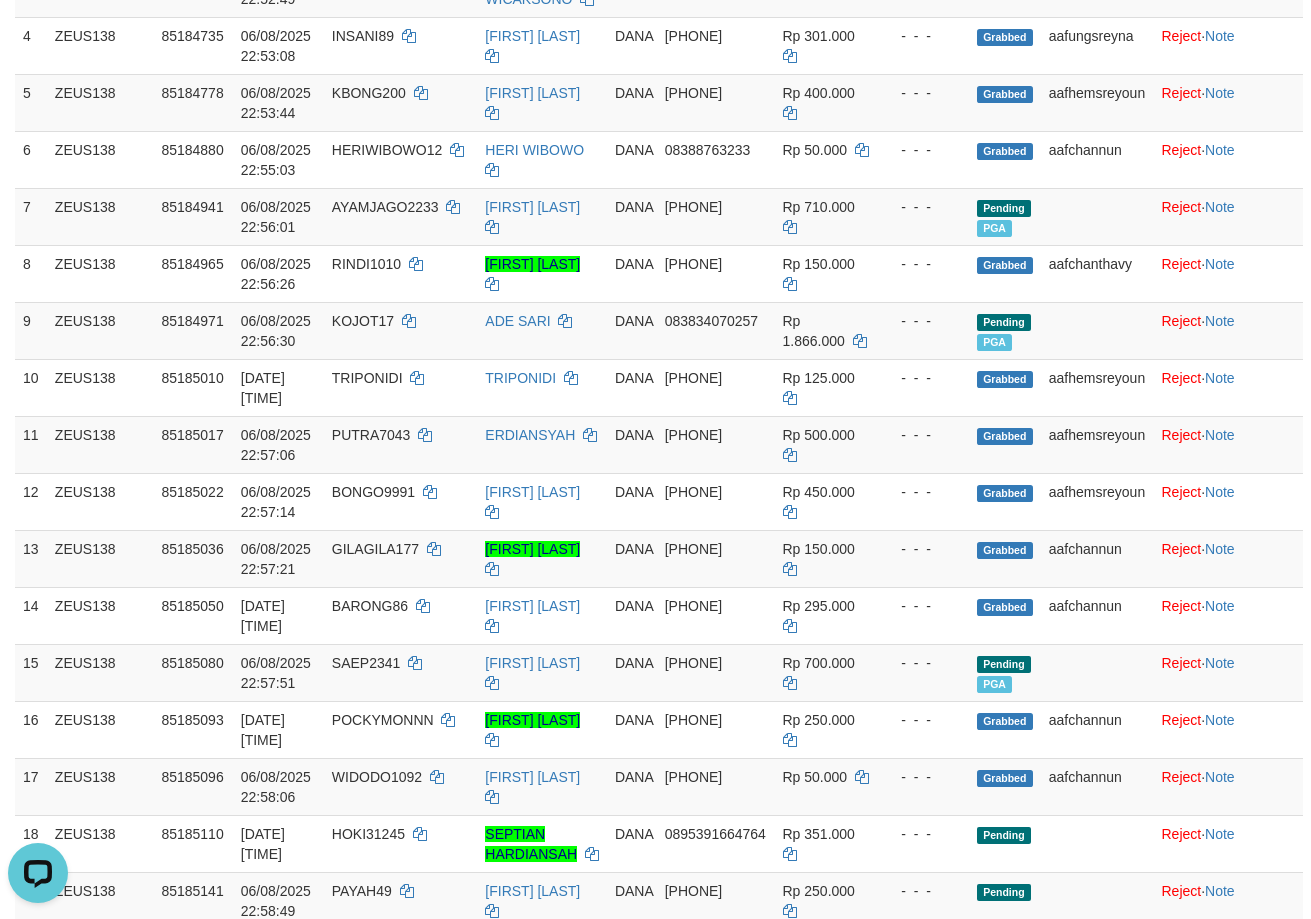 scroll, scrollTop: 0, scrollLeft: 0, axis: both 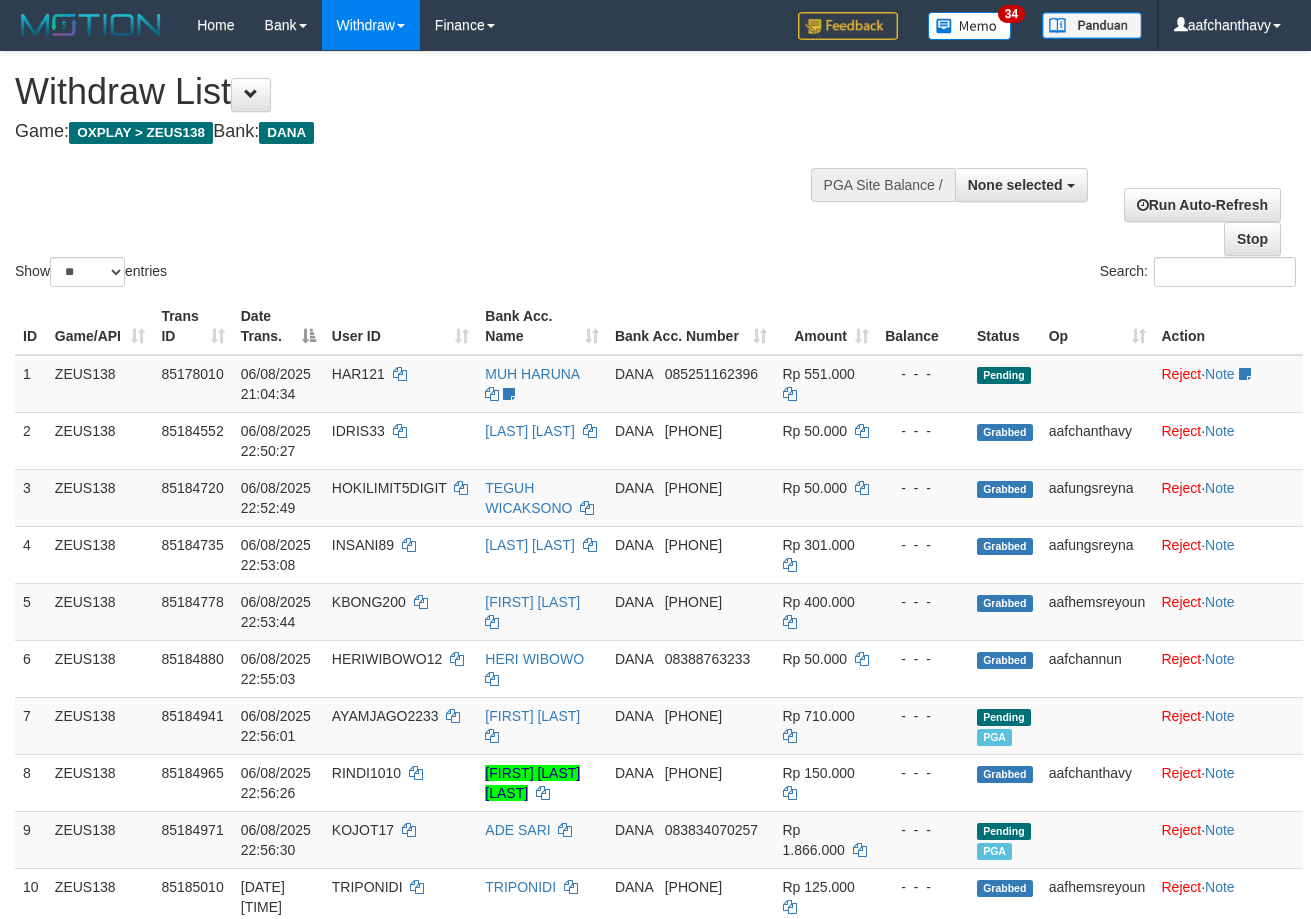 select 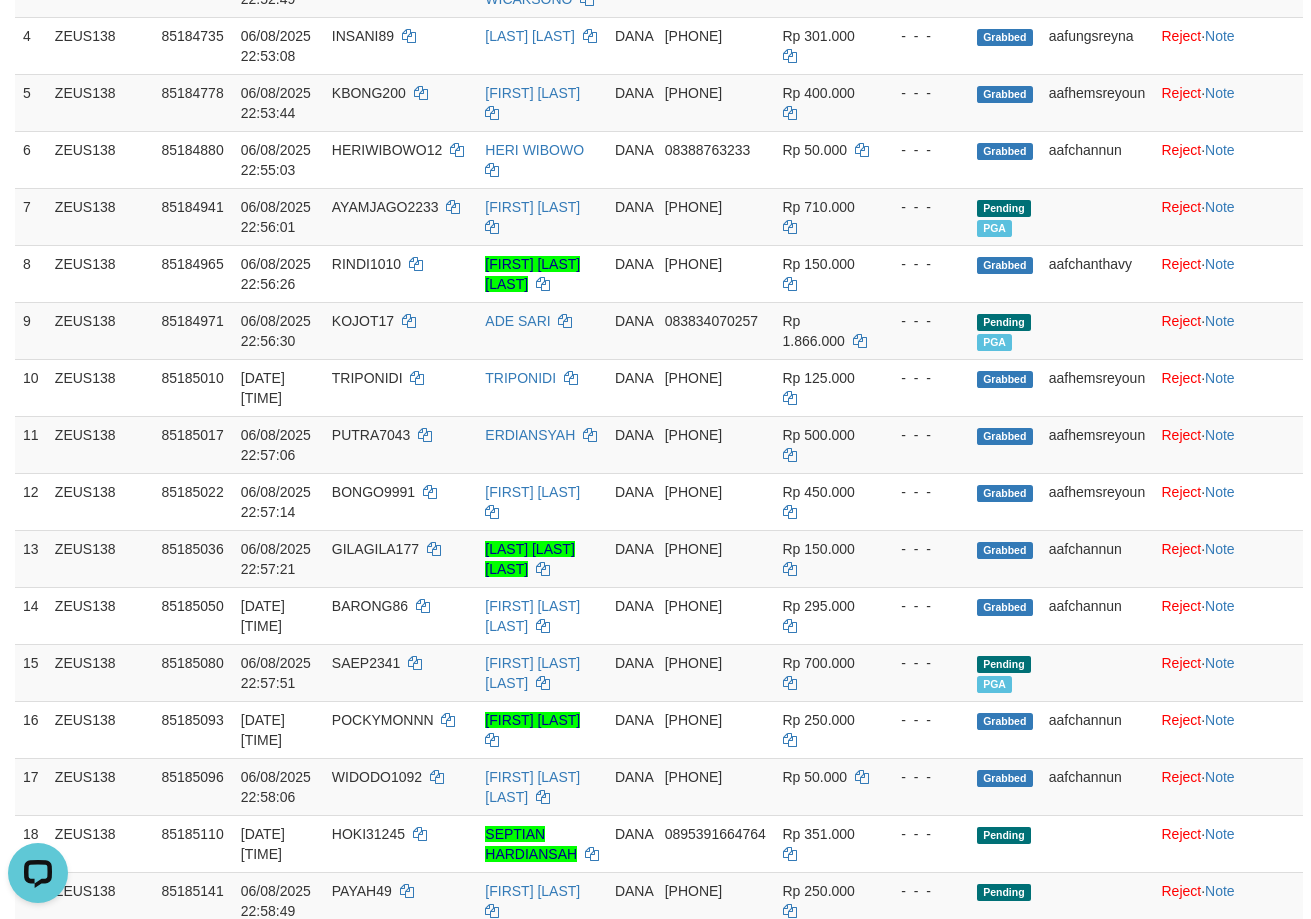 scroll, scrollTop: 0, scrollLeft: 0, axis: both 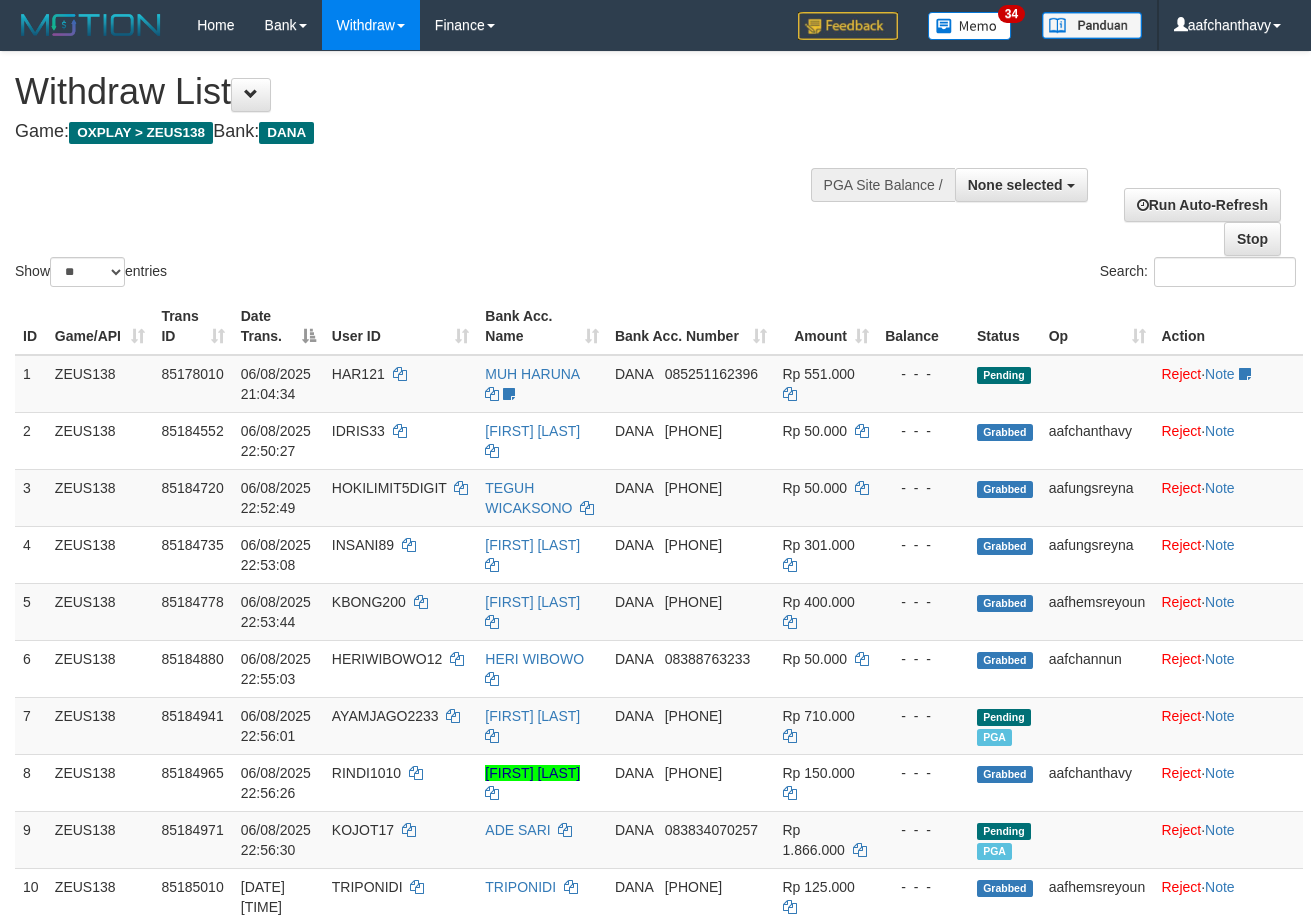 select 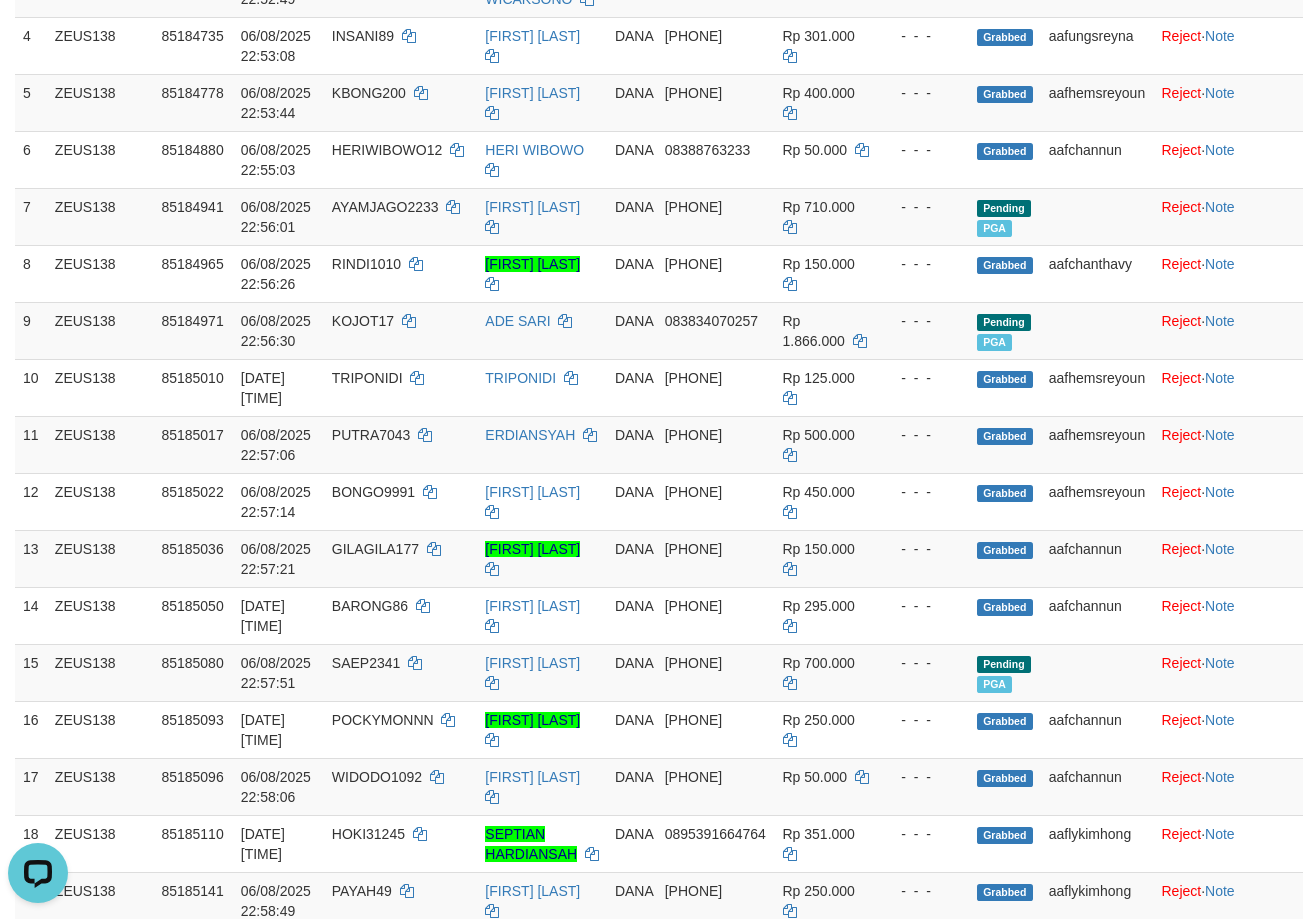 scroll, scrollTop: 0, scrollLeft: 0, axis: both 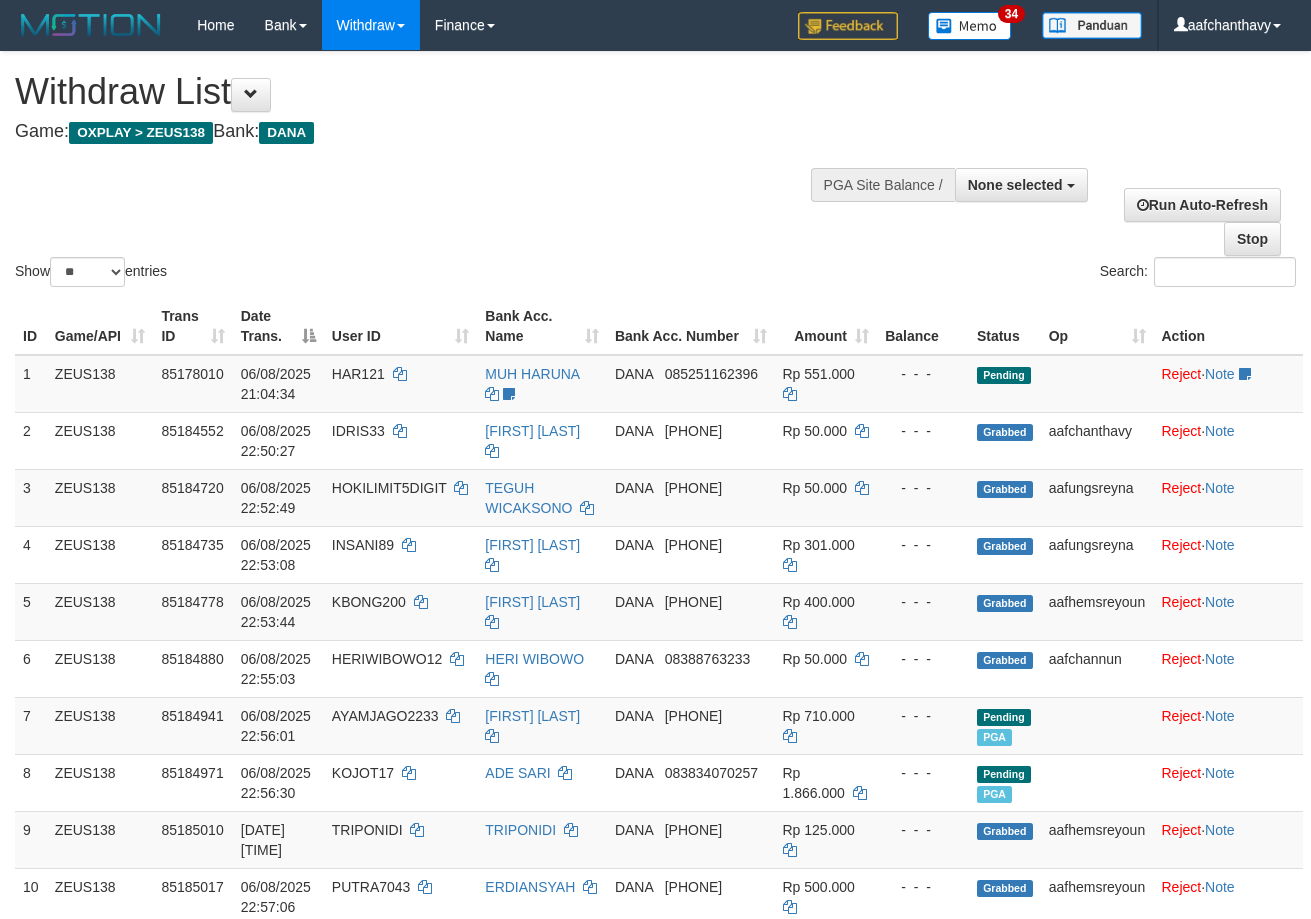 select 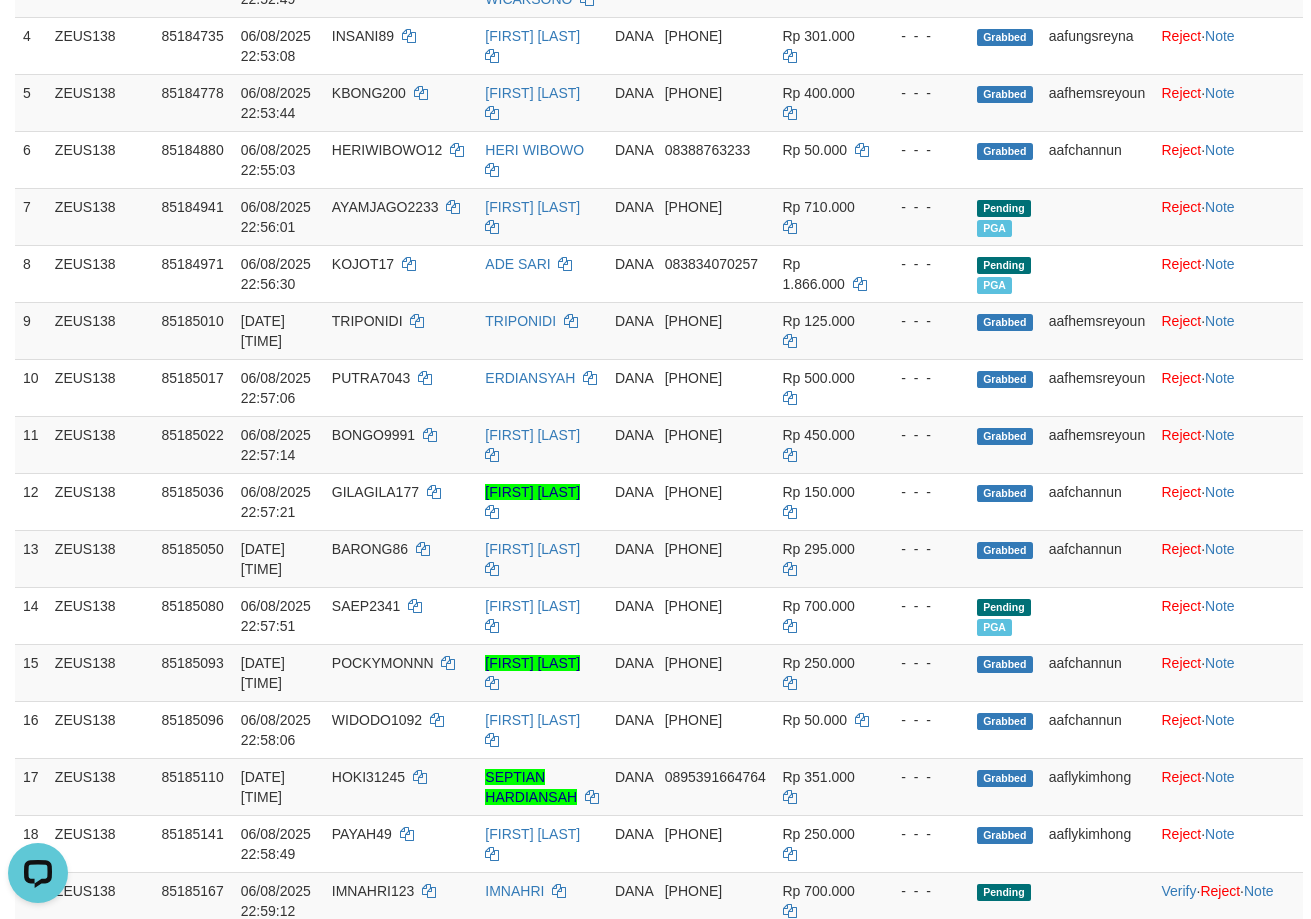 scroll, scrollTop: 0, scrollLeft: 0, axis: both 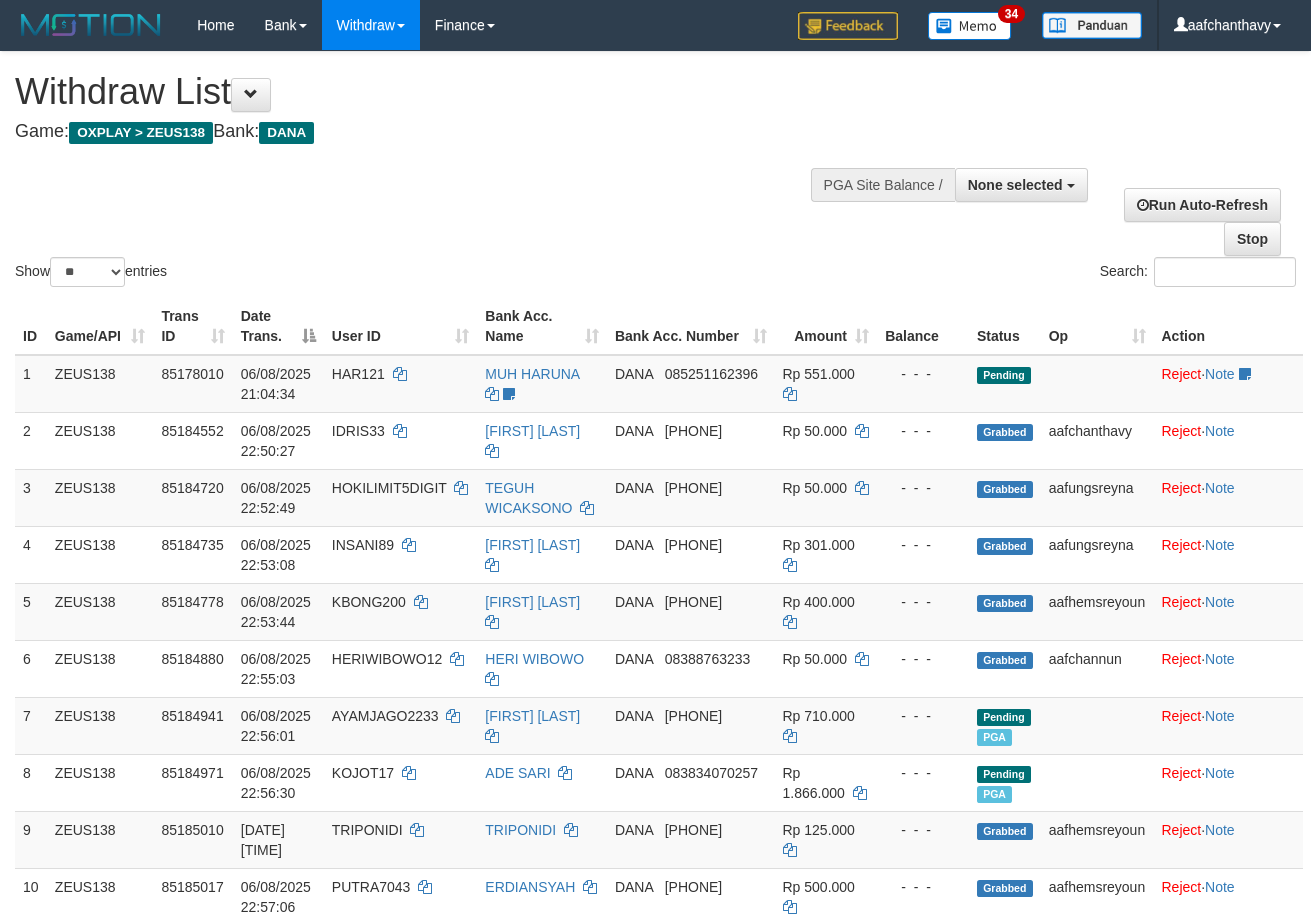 select 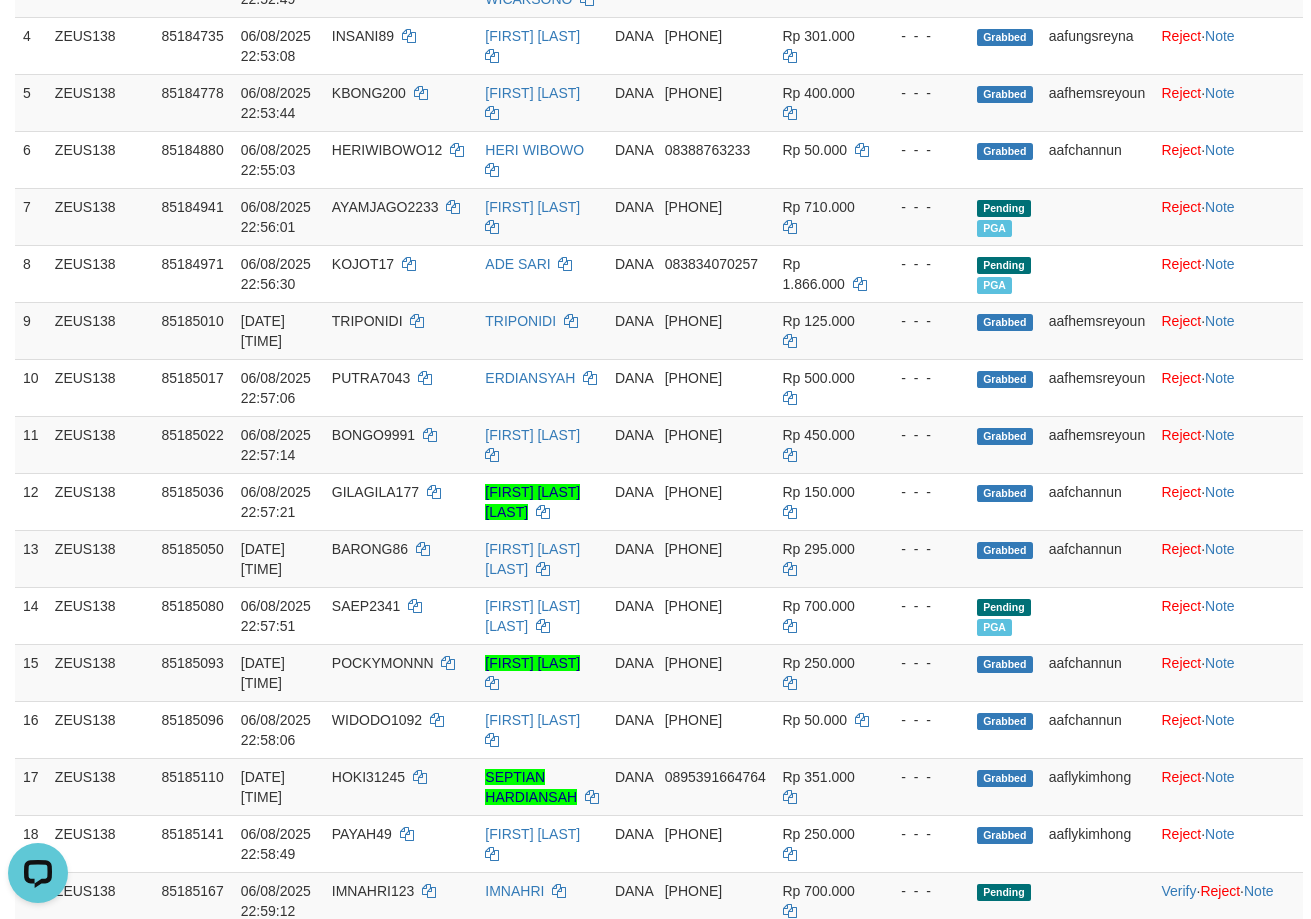 scroll, scrollTop: 0, scrollLeft: 0, axis: both 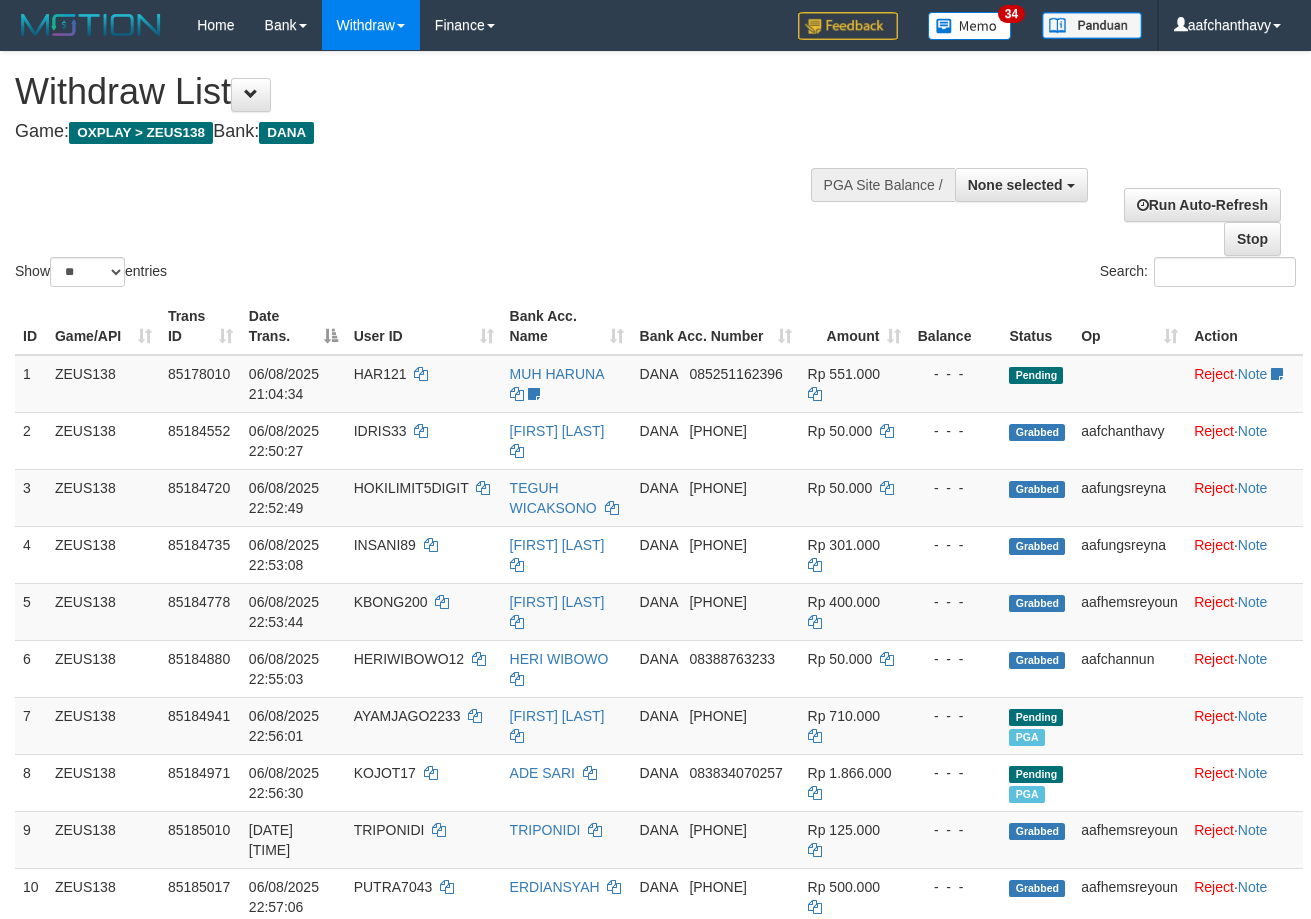 select 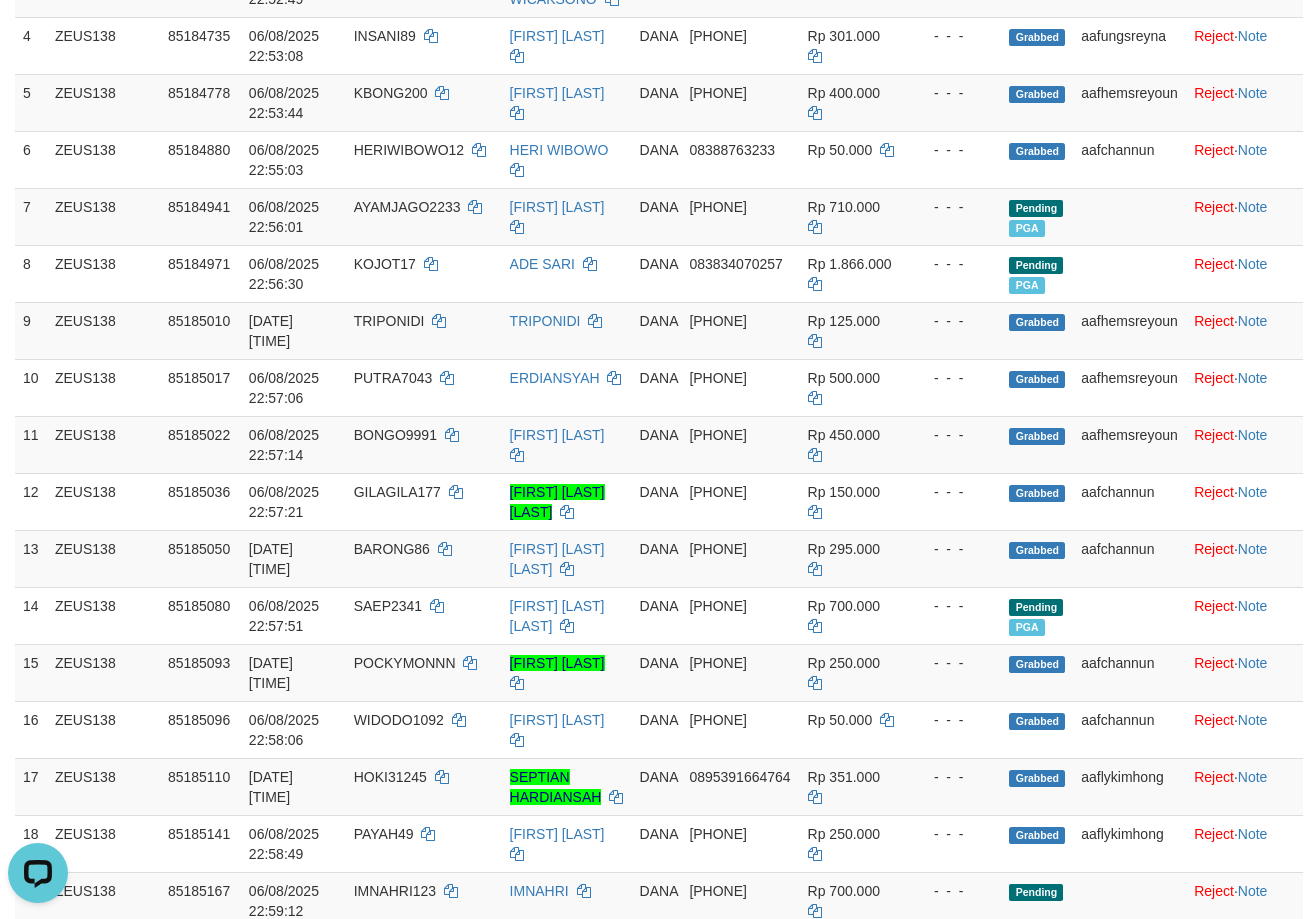 scroll, scrollTop: 0, scrollLeft: 0, axis: both 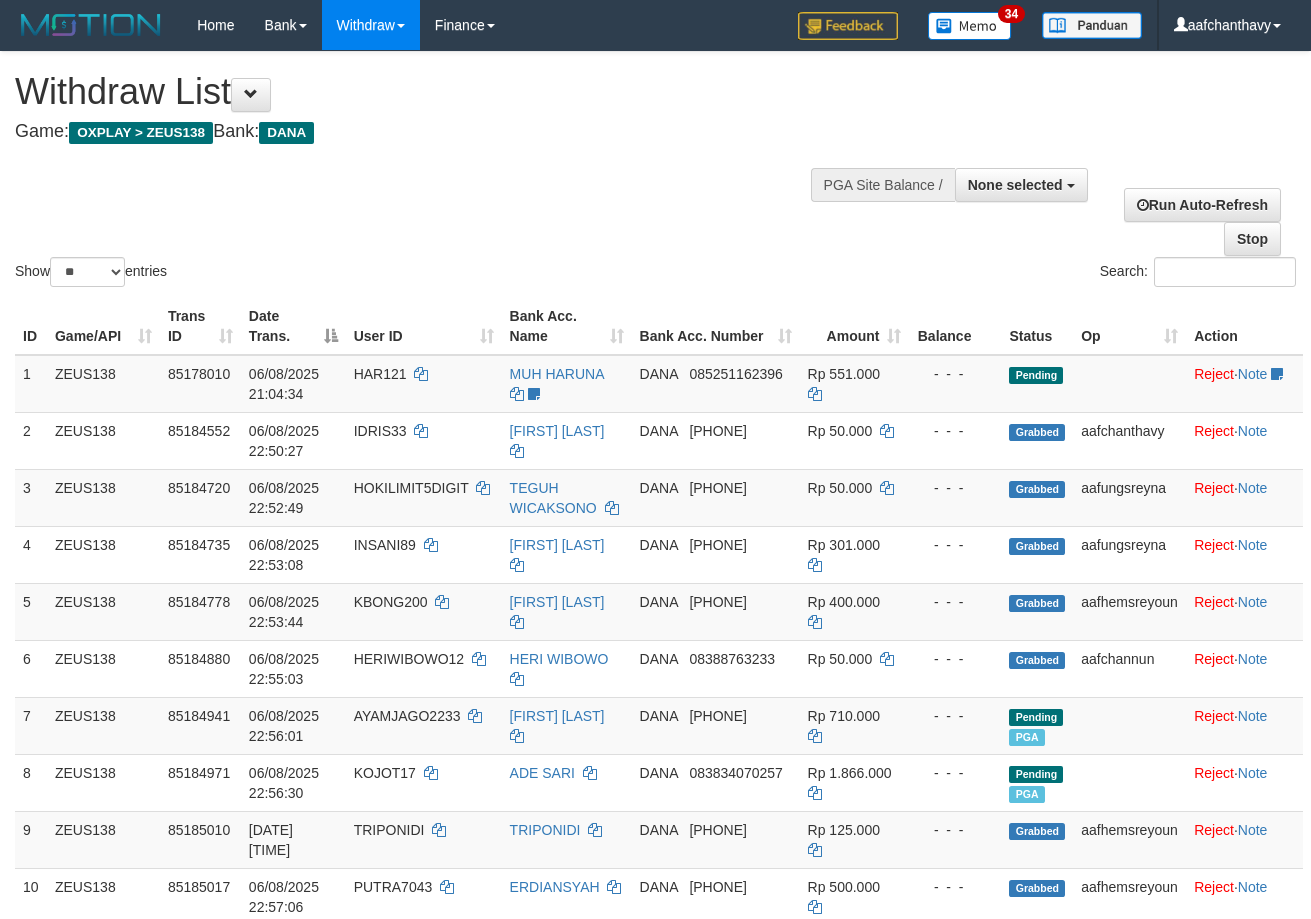 select 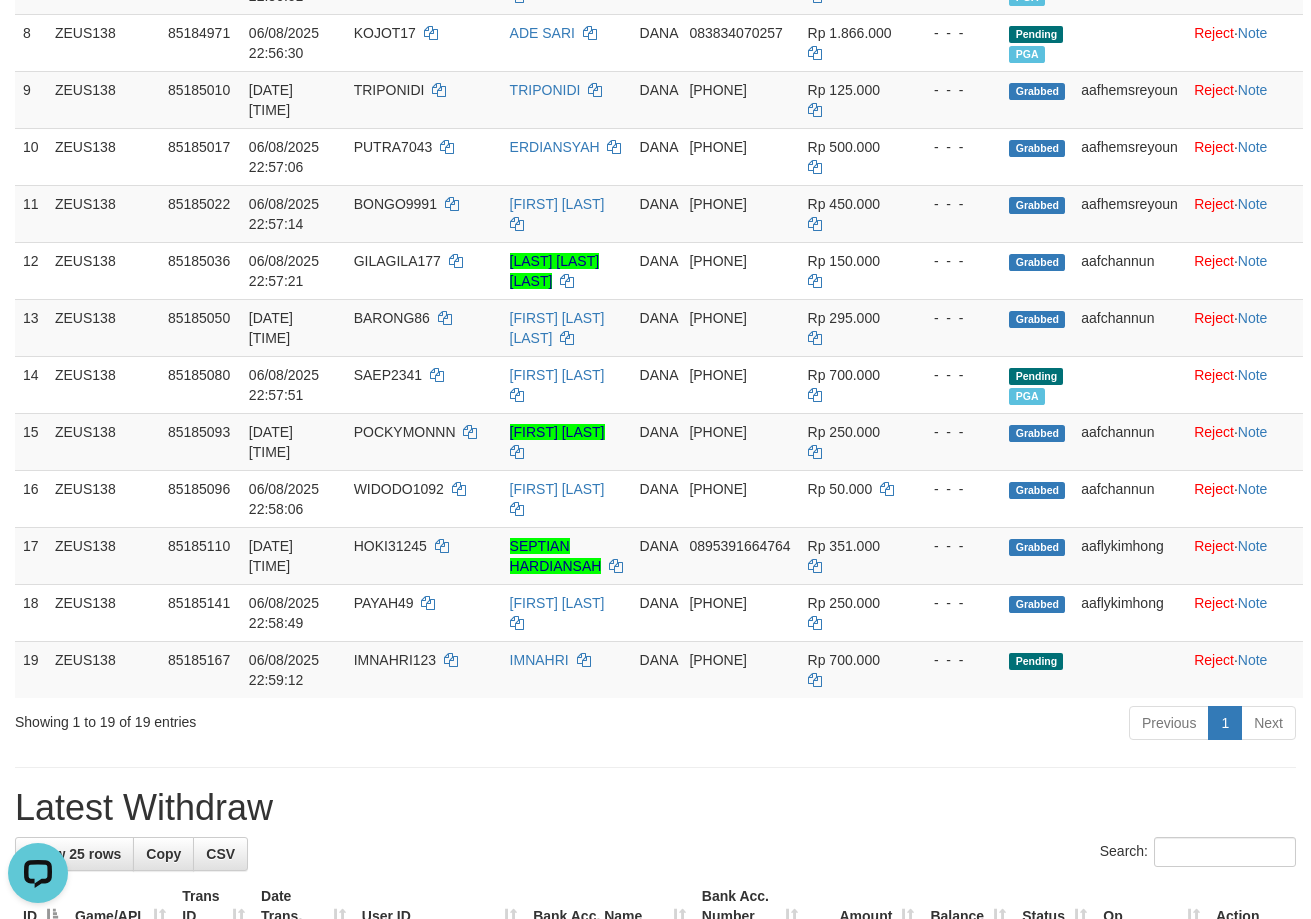 scroll, scrollTop: 0, scrollLeft: 0, axis: both 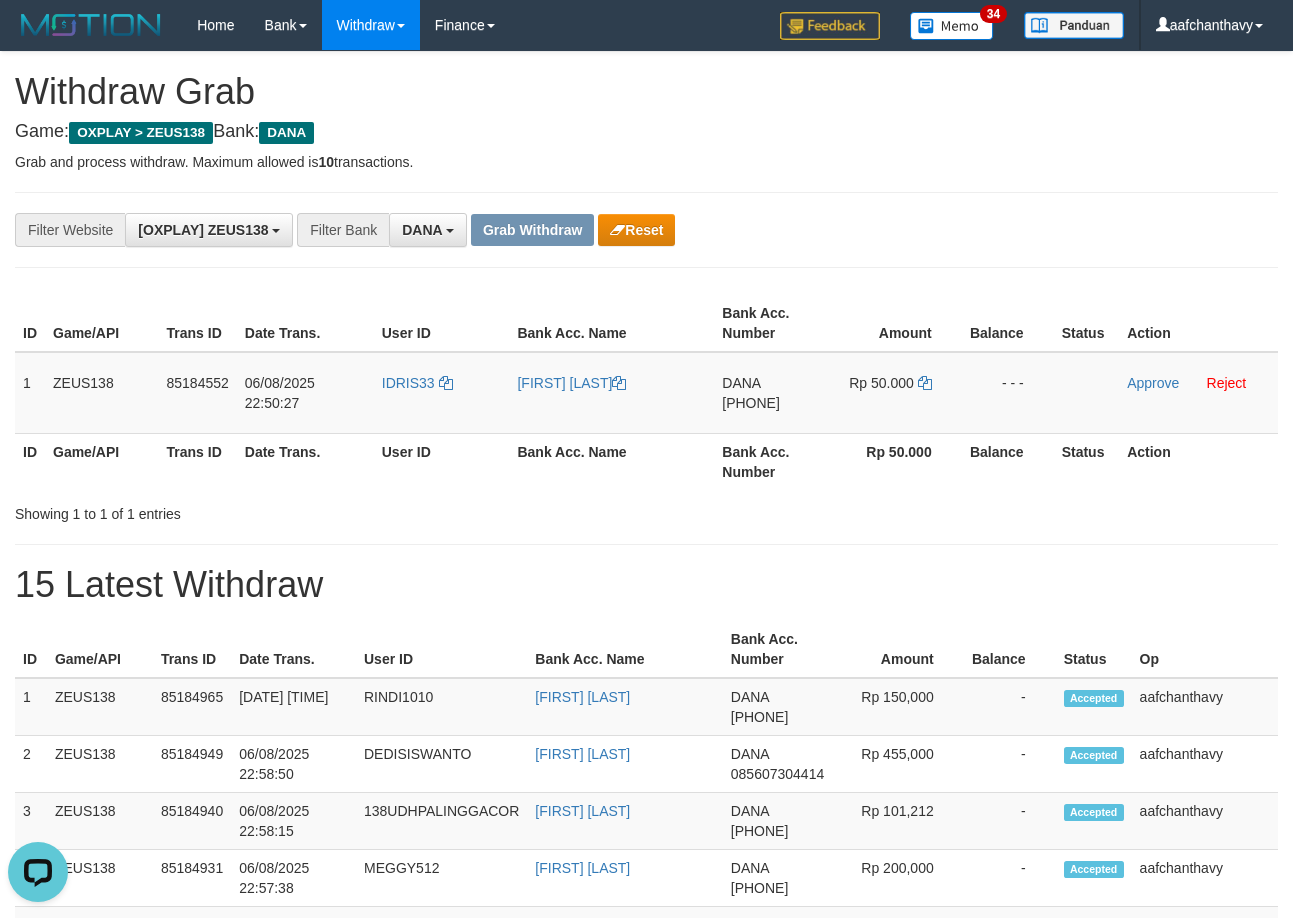 click on "**********" at bounding box center [646, 1123] 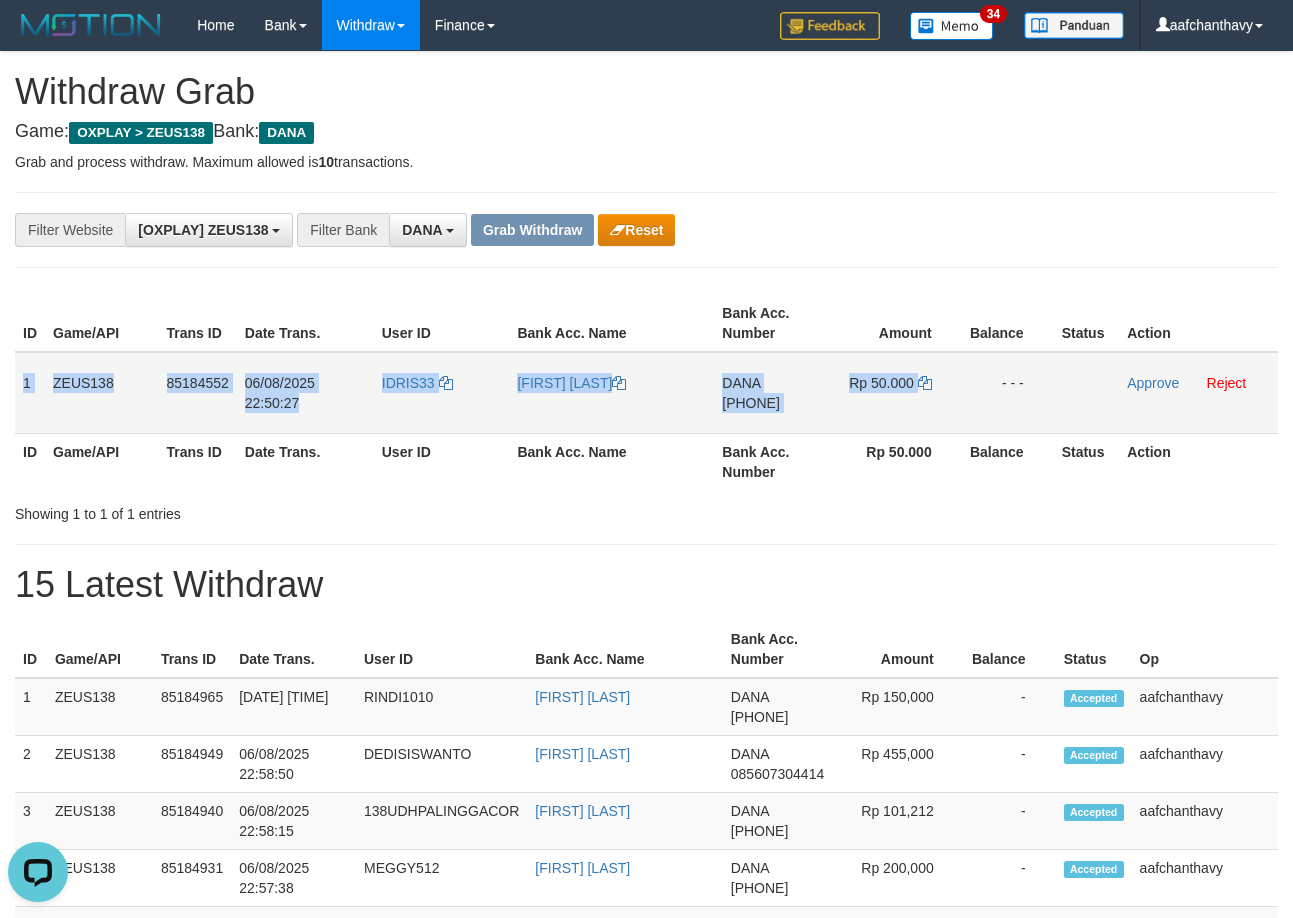 drag, startPoint x: 21, startPoint y: 369, endPoint x: 982, endPoint y: 384, distance: 961.11707 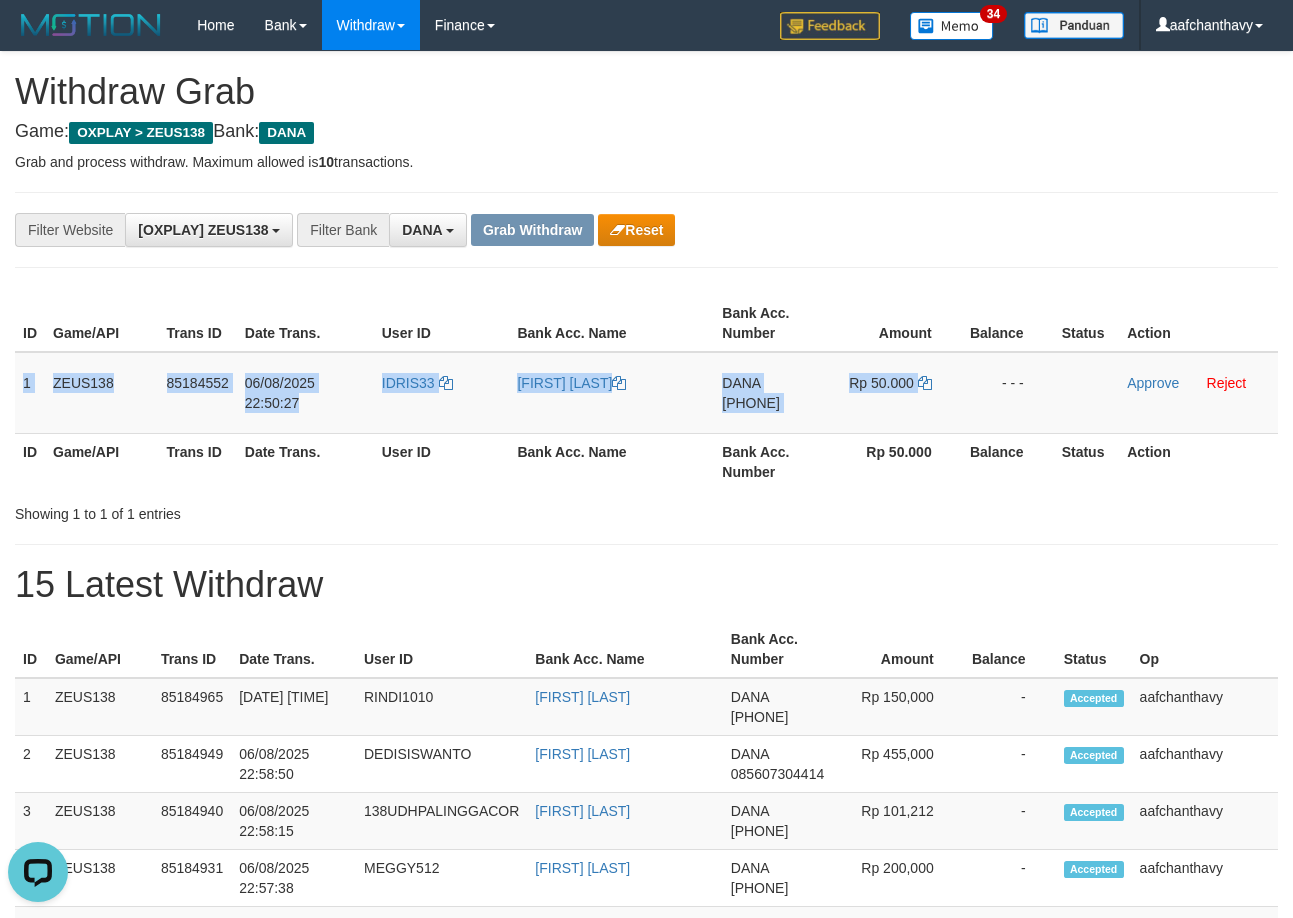 copy on "1
ZEUS138
85184552
06/08/2025 22:50:27
IDRIS33
MARZUQI IDRIS
DANA
085836068784
Rp 50.000" 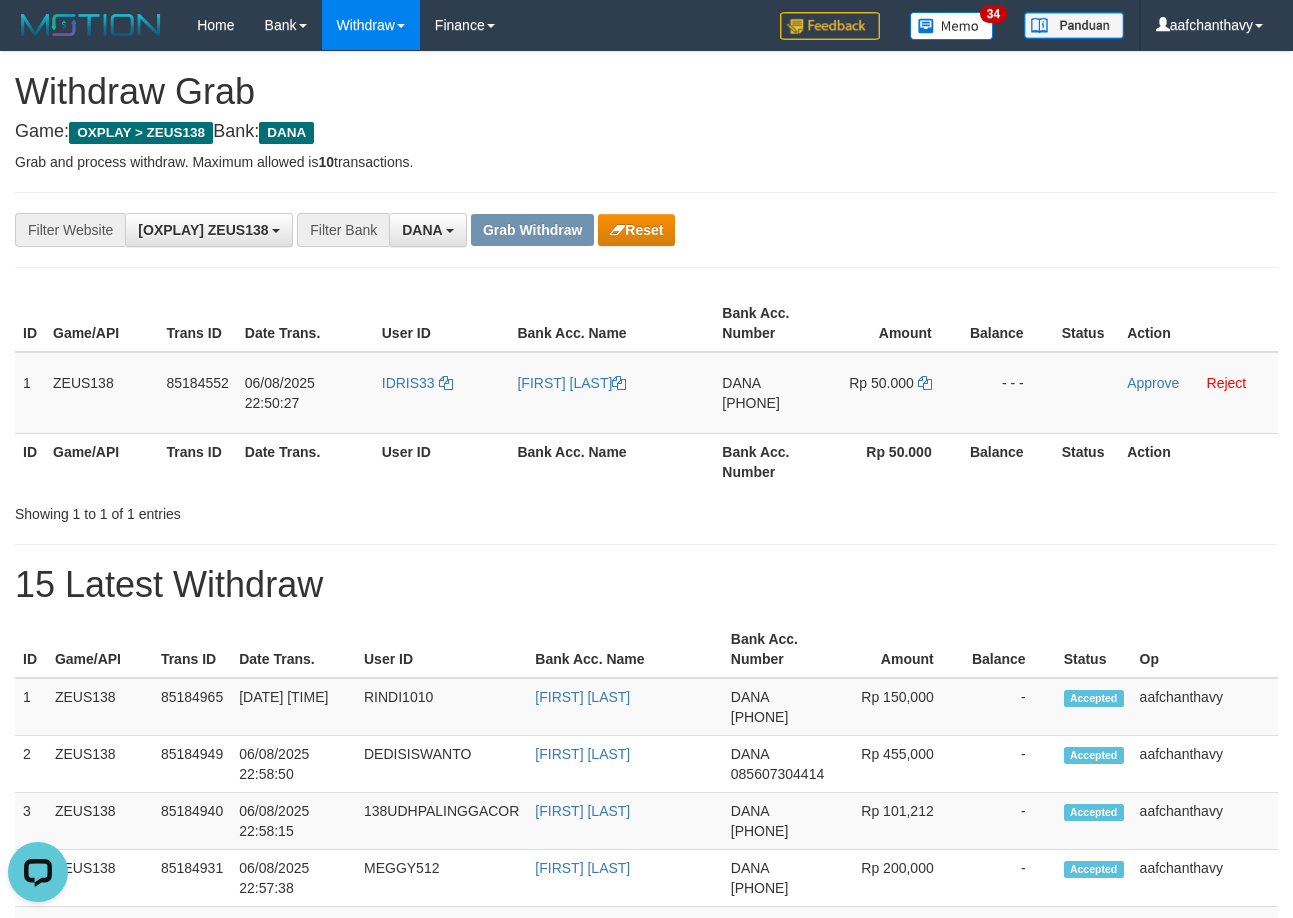 click on "**********" at bounding box center (646, 230) 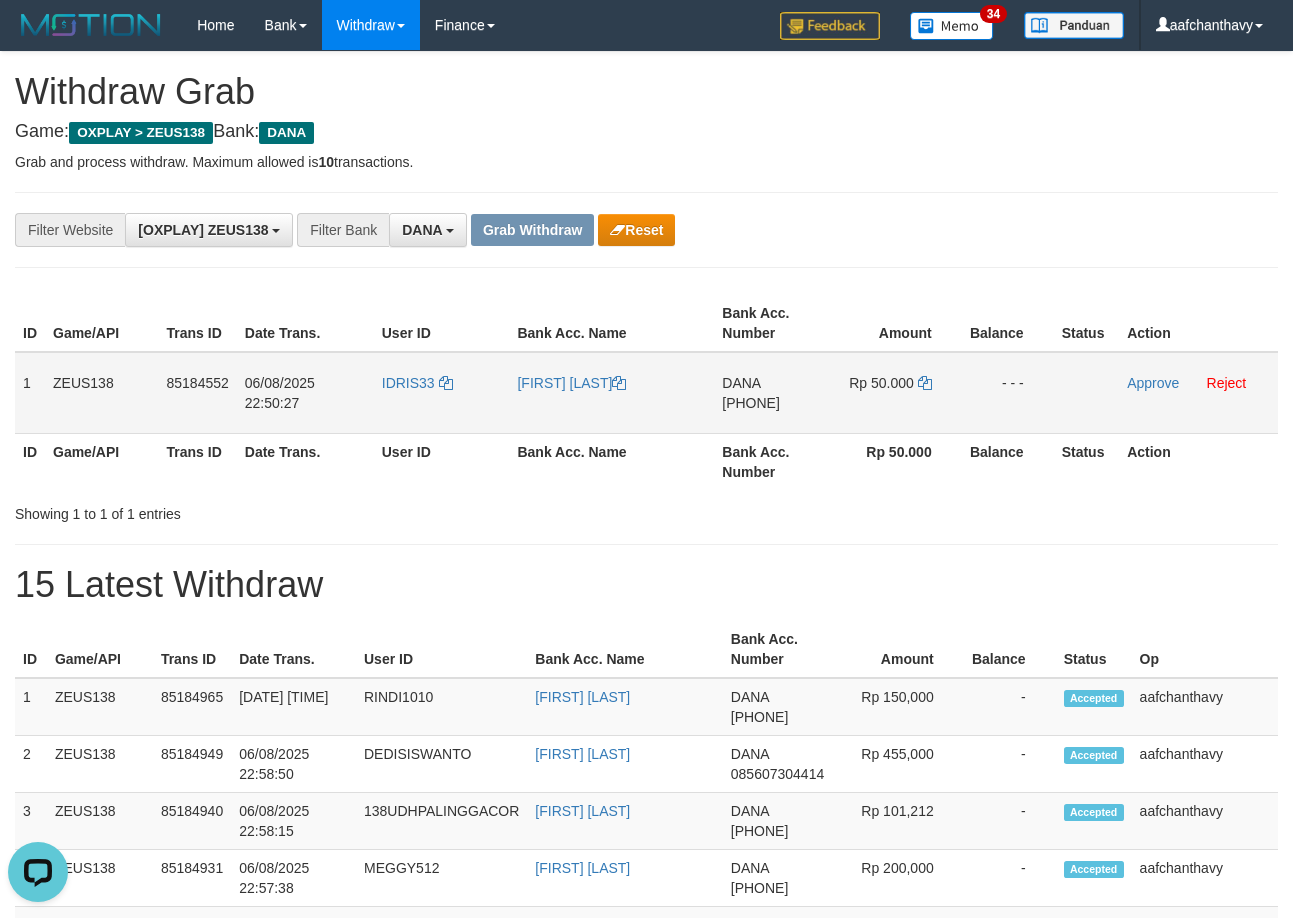 click on "[PHONE]" at bounding box center (751, 403) 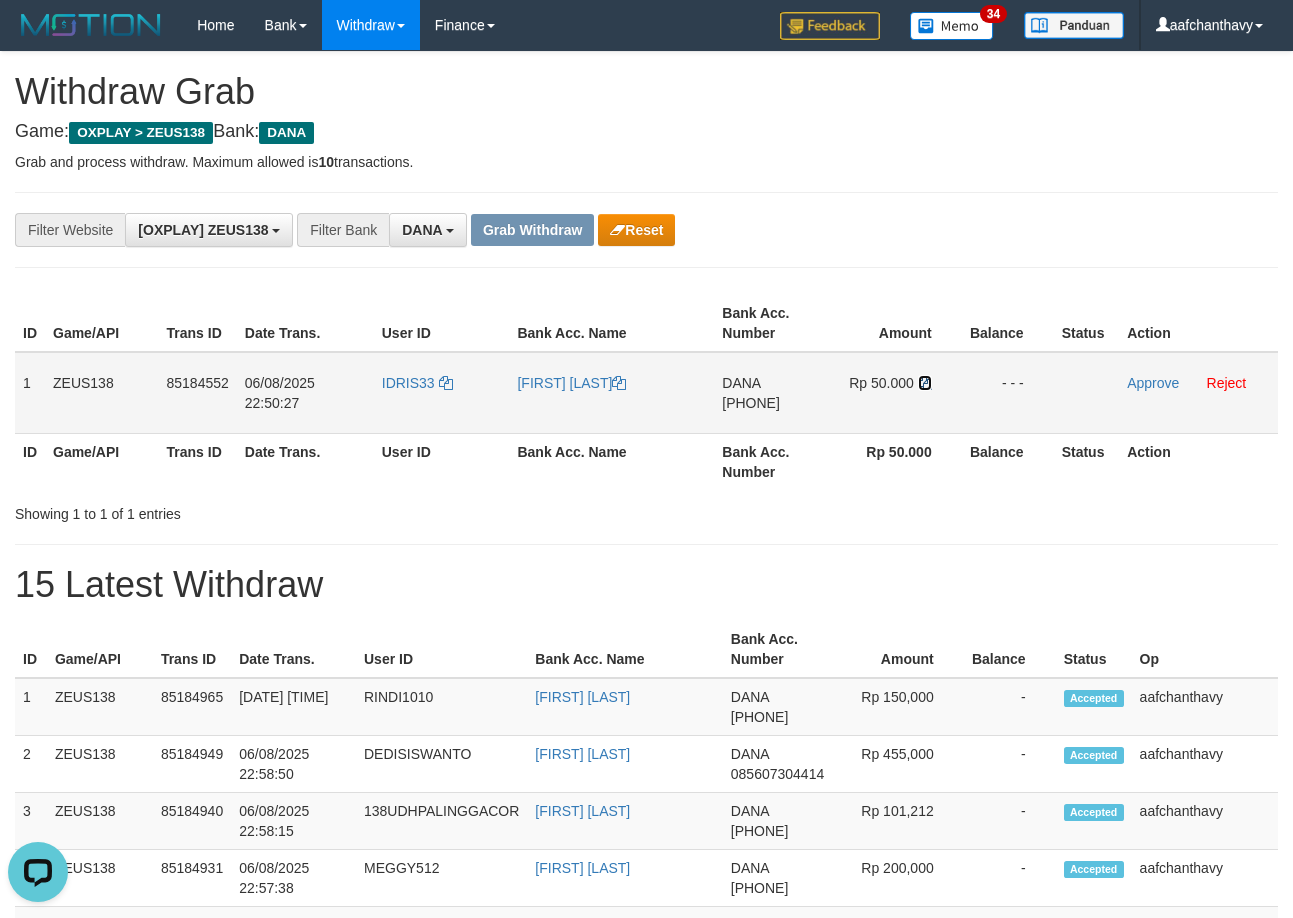 click at bounding box center [925, 383] 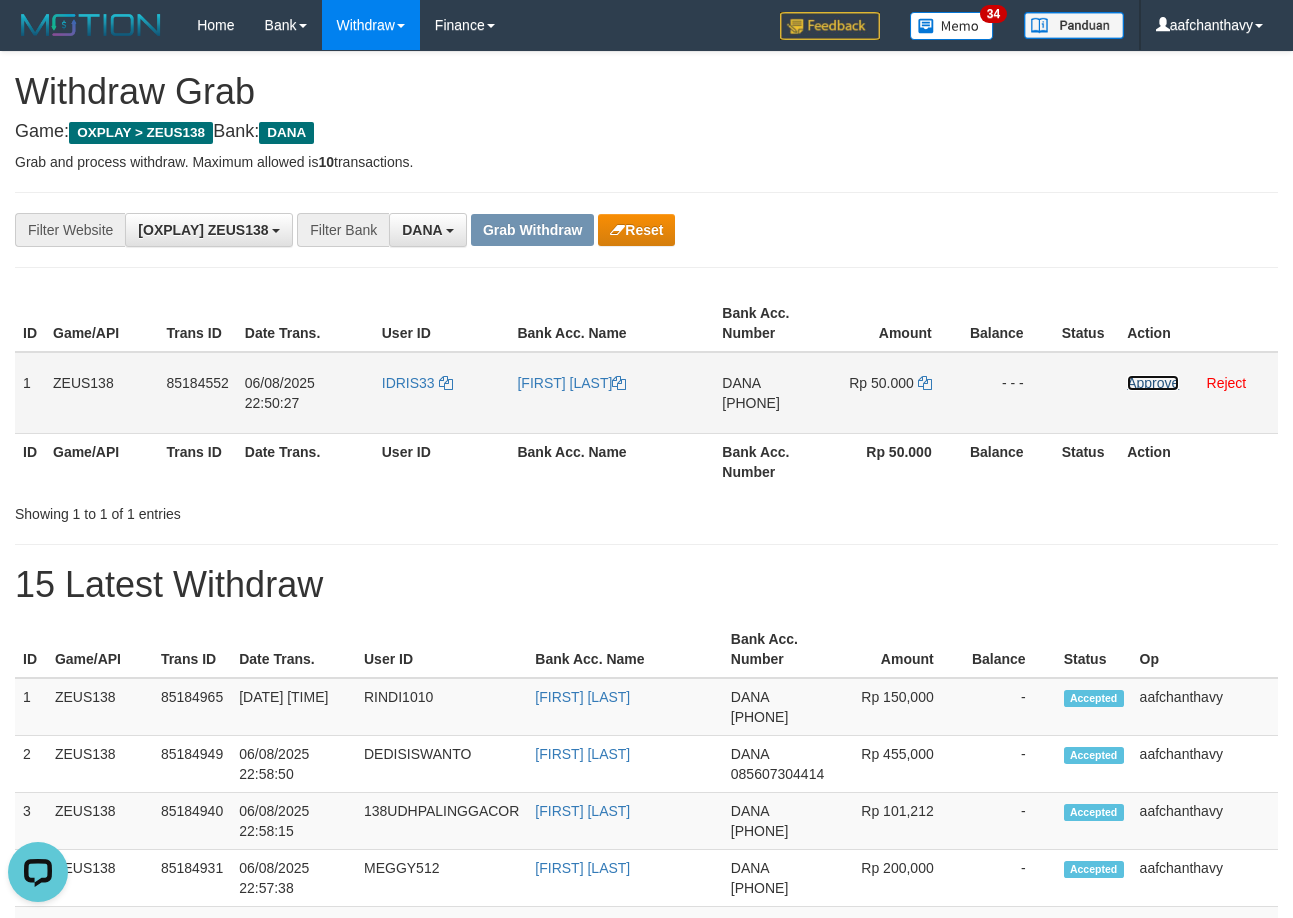 click on "Approve" at bounding box center [1153, 383] 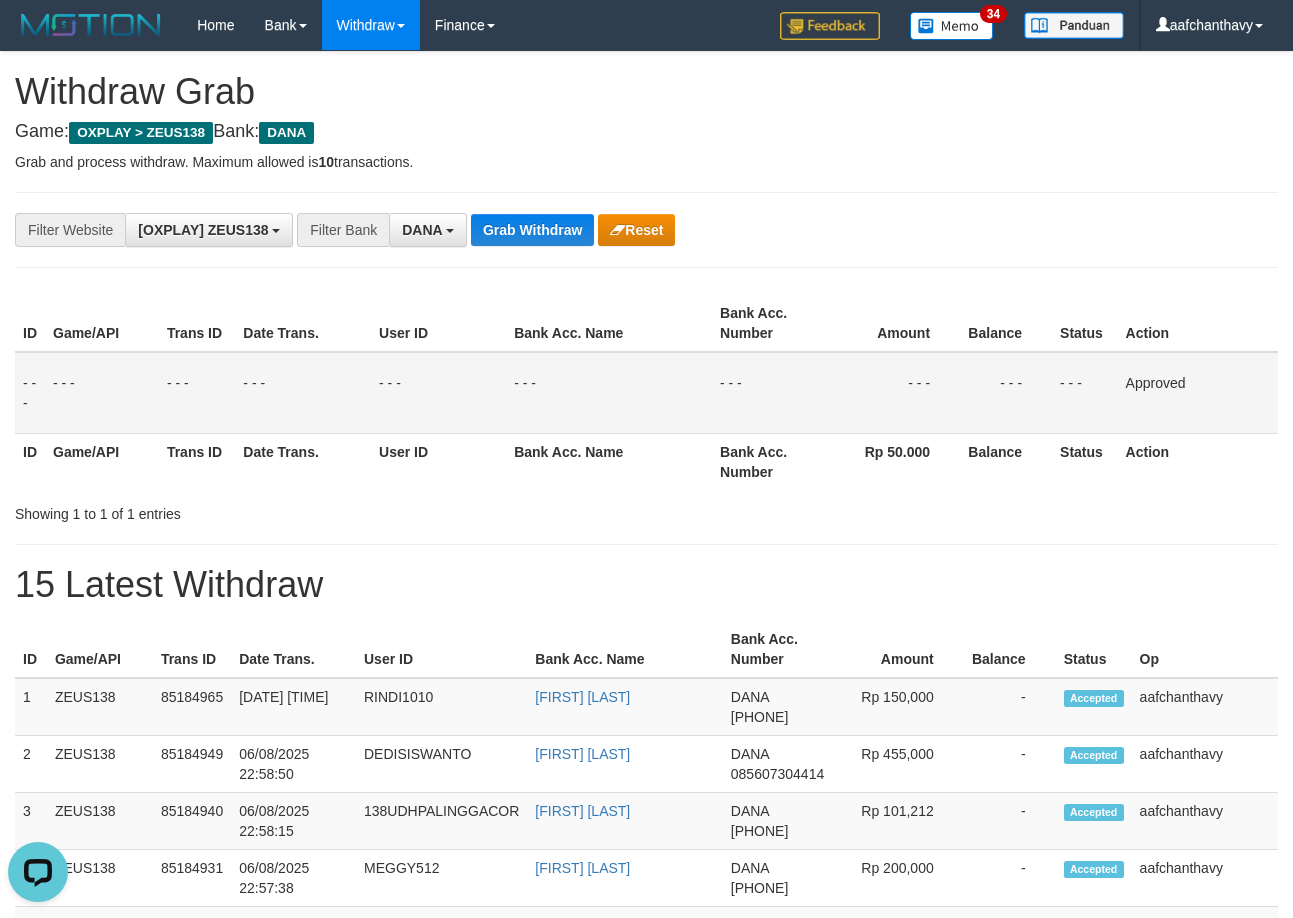 click on "Grab and process withdraw.
Maximum allowed is  10  transactions." at bounding box center [646, 162] 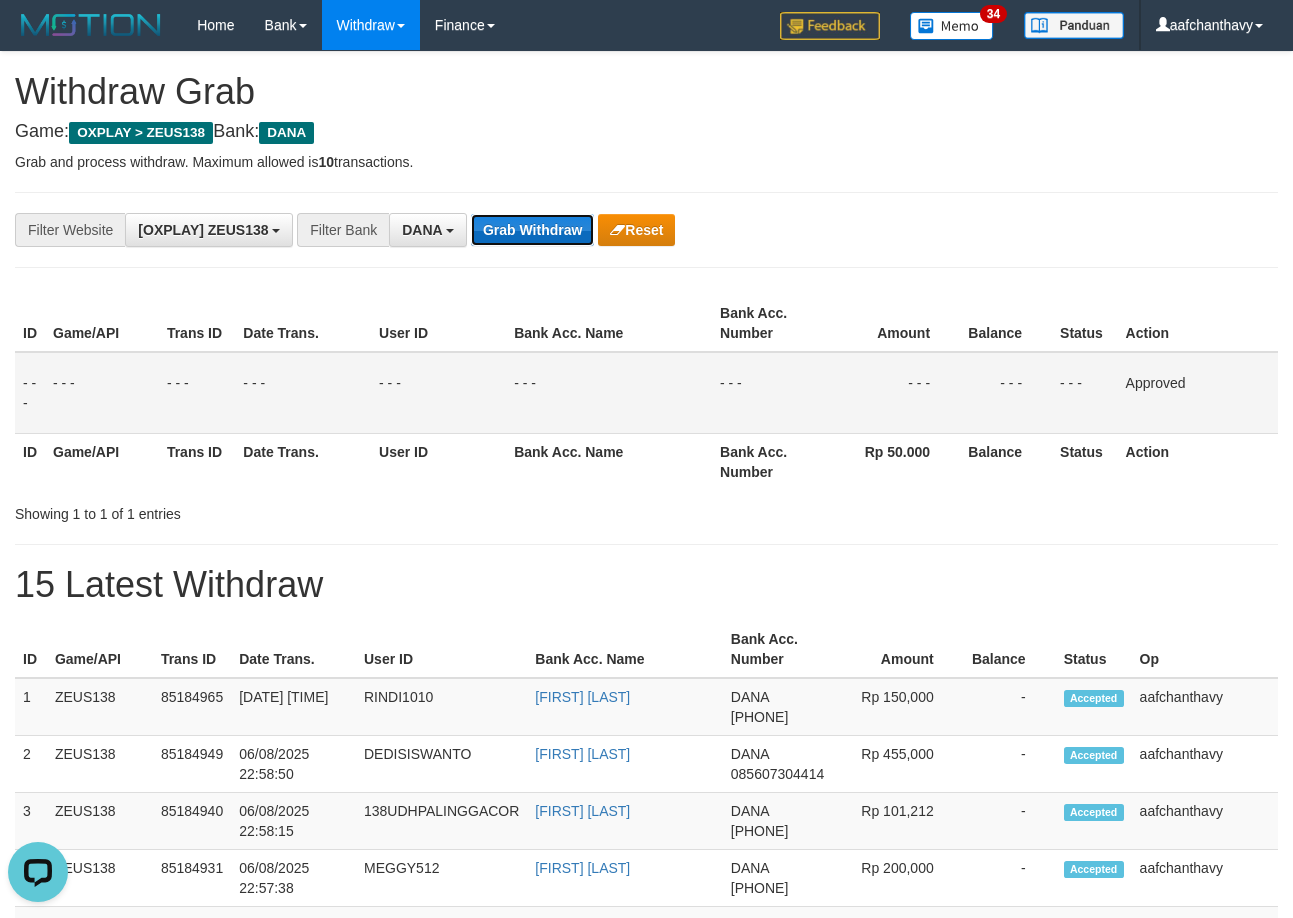 click on "Grab Withdraw" at bounding box center (532, 230) 